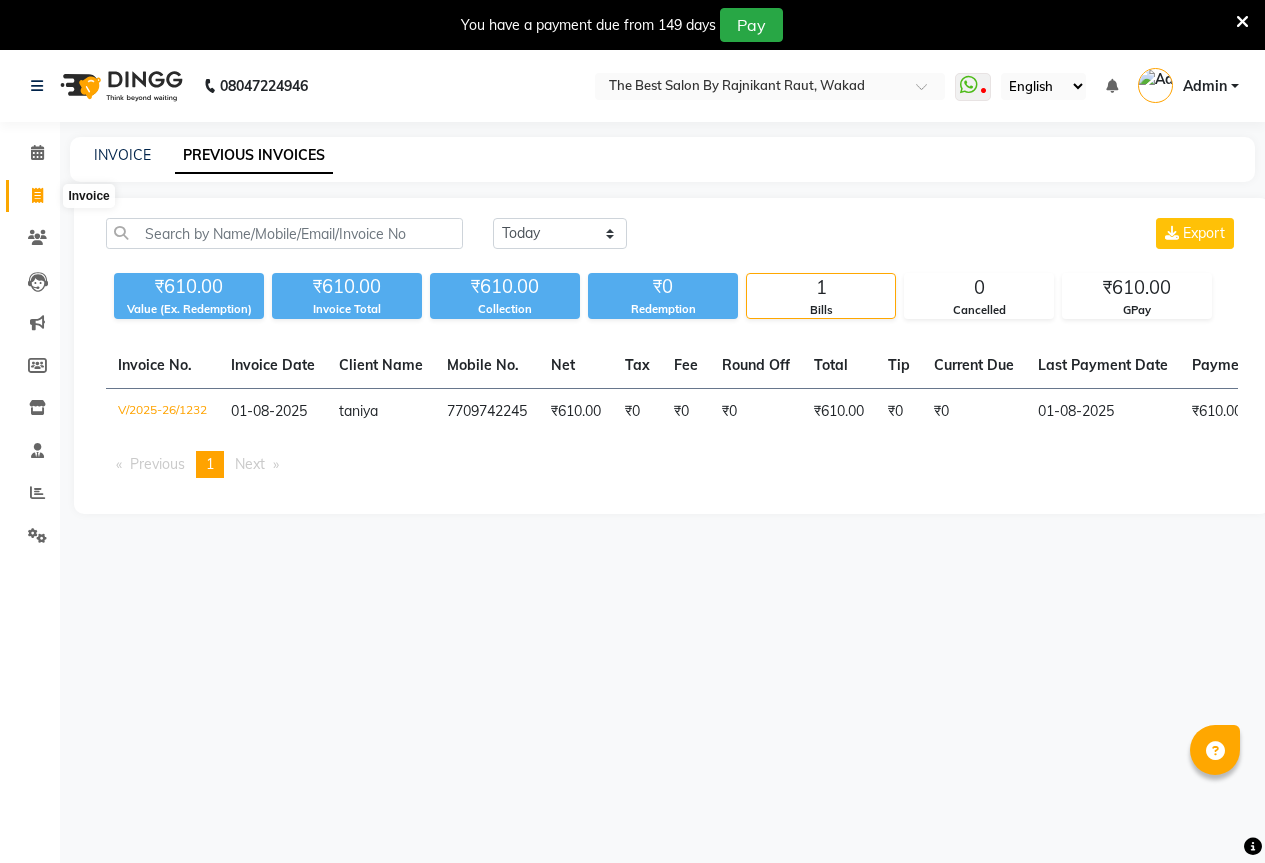 scroll, scrollTop: 50, scrollLeft: 0, axis: vertical 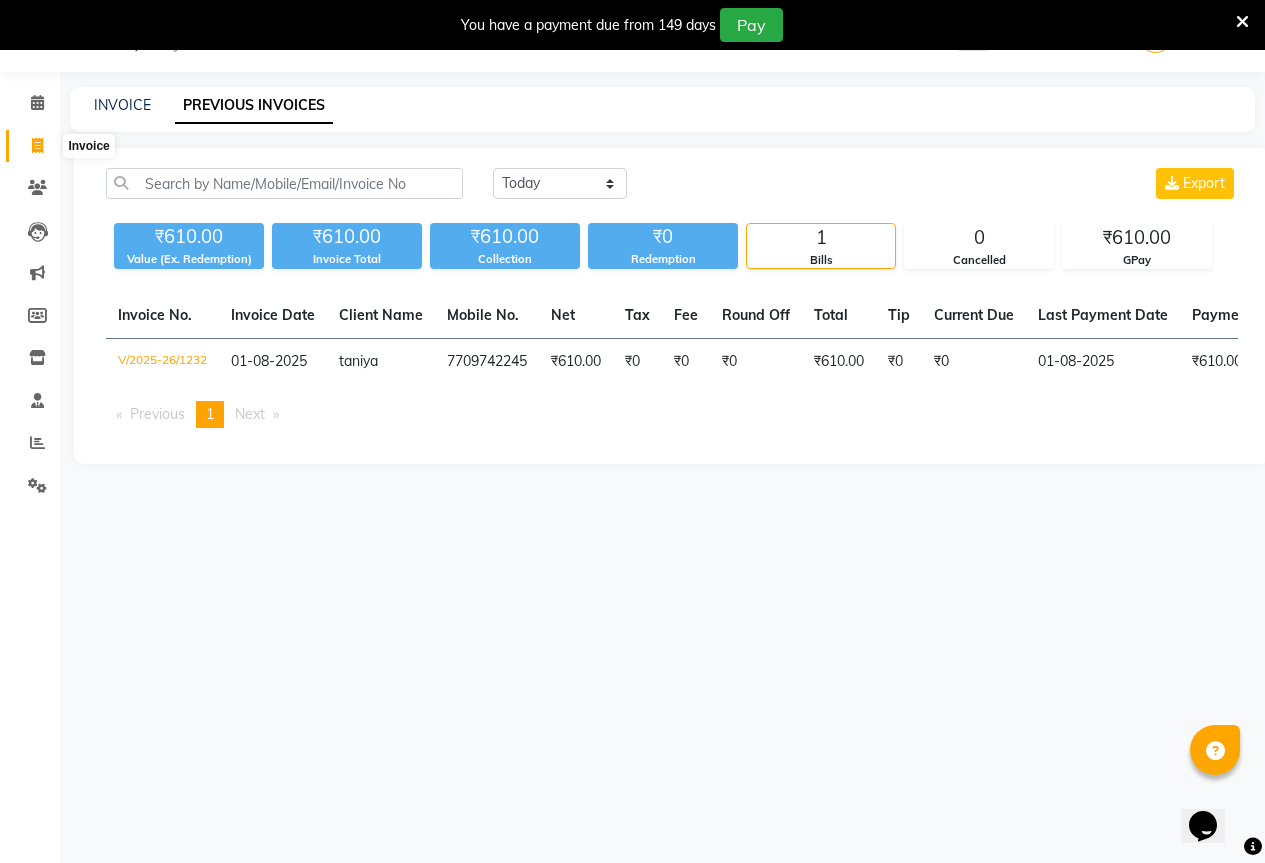 click 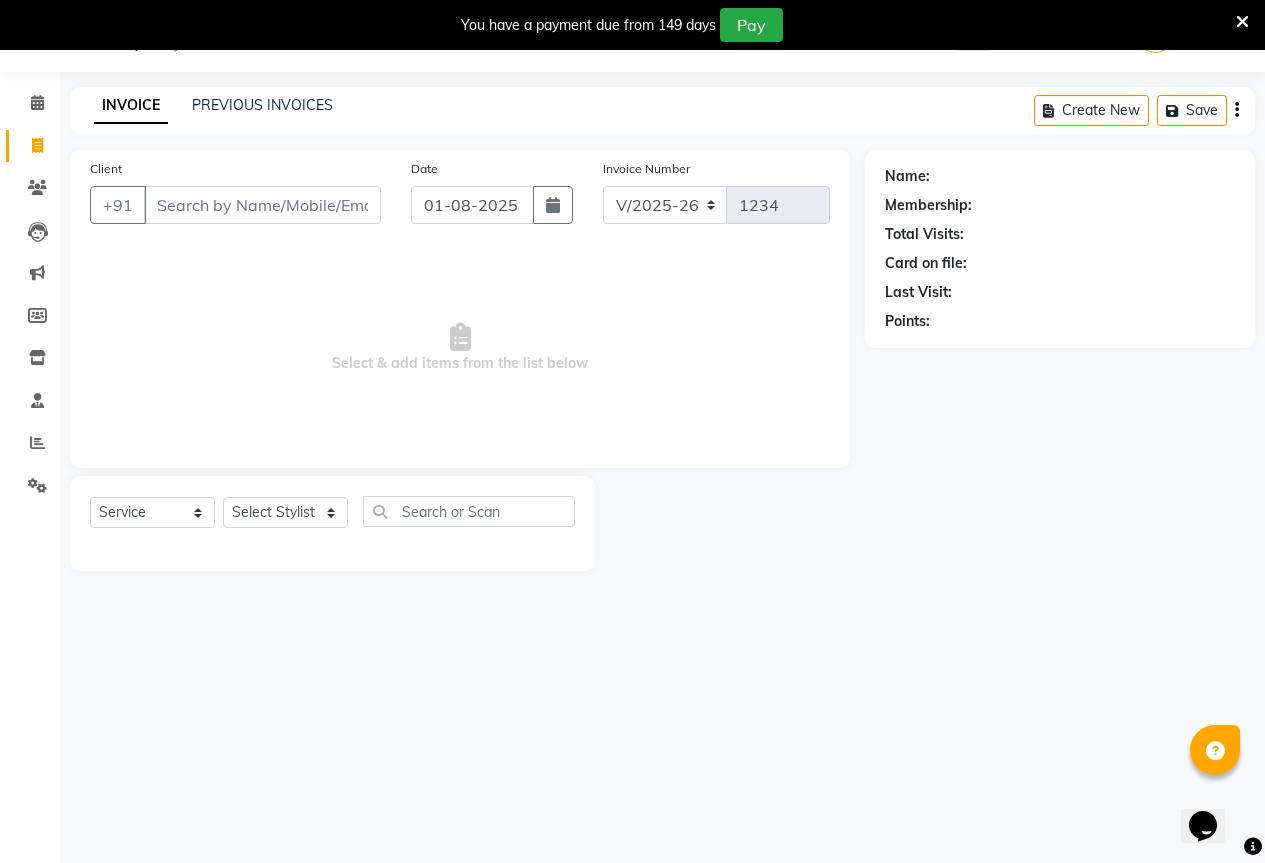 drag, startPoint x: 263, startPoint y: 210, endPoint x: 257, endPoint y: 231, distance: 21.84033 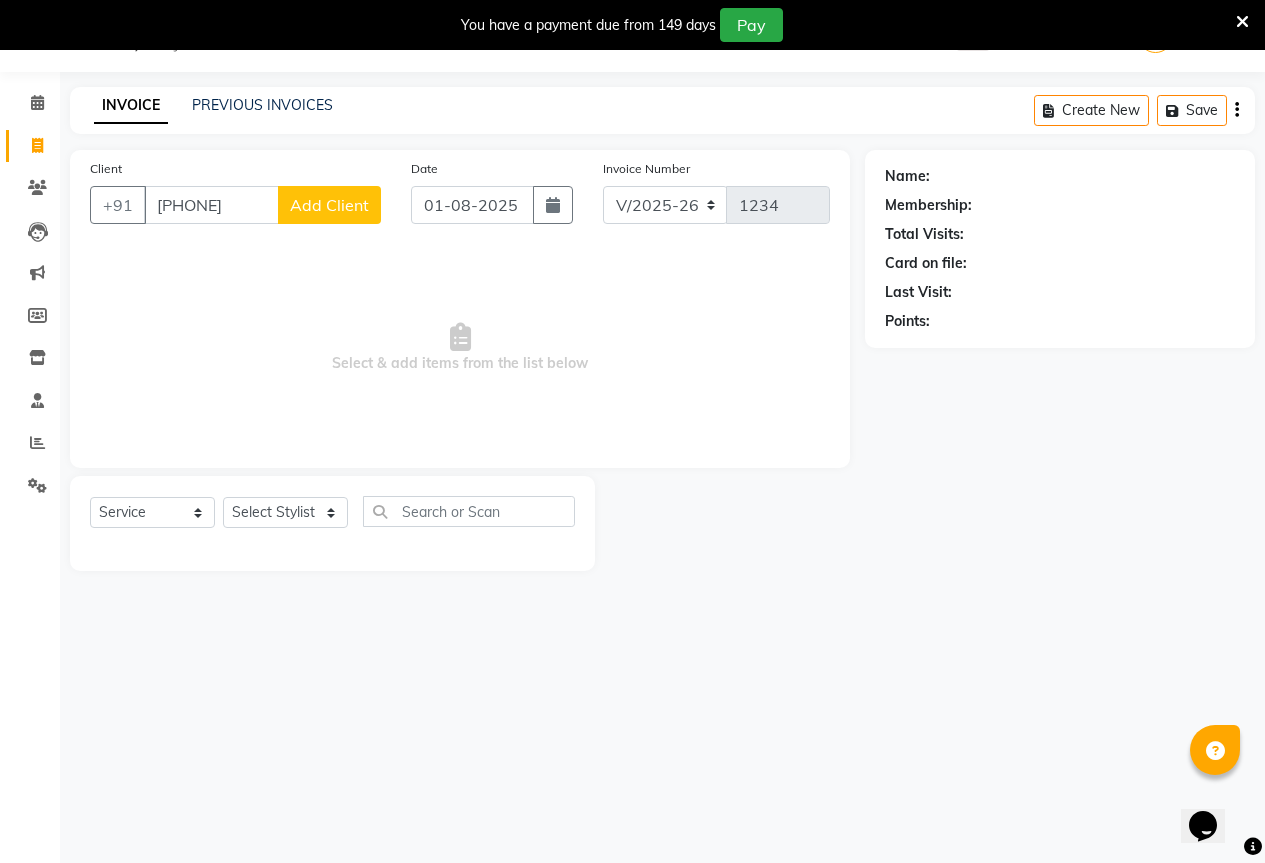 type on "[PHONE]" 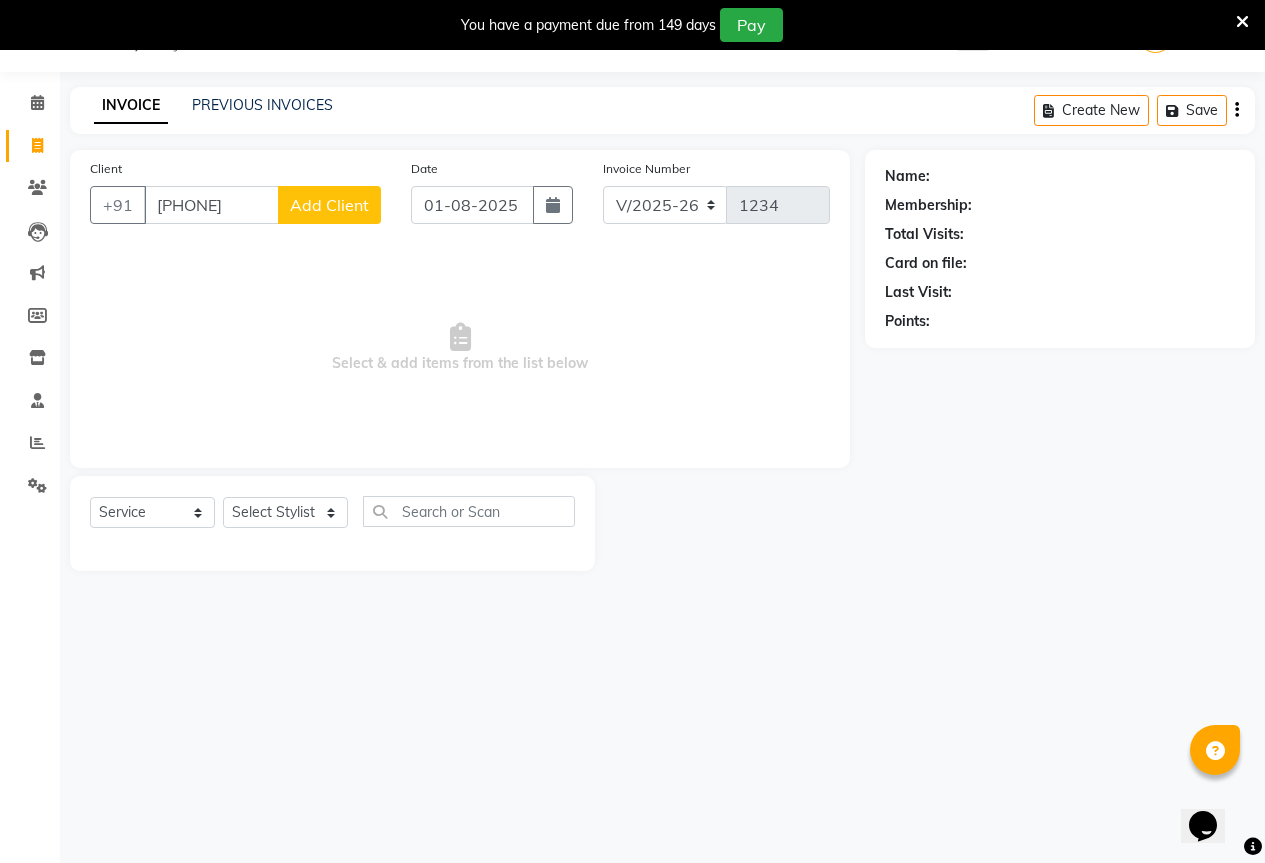 click on "Add Client" 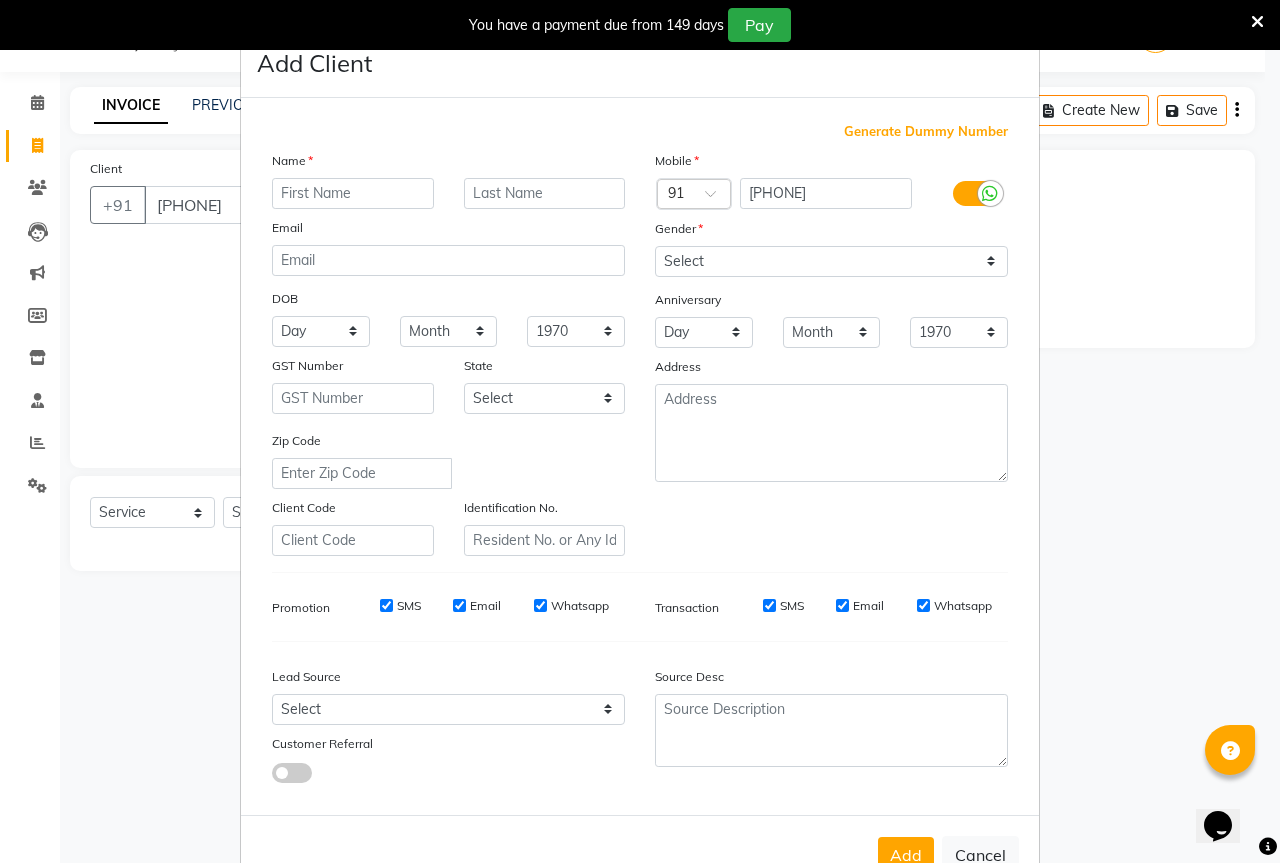 click at bounding box center [353, 193] 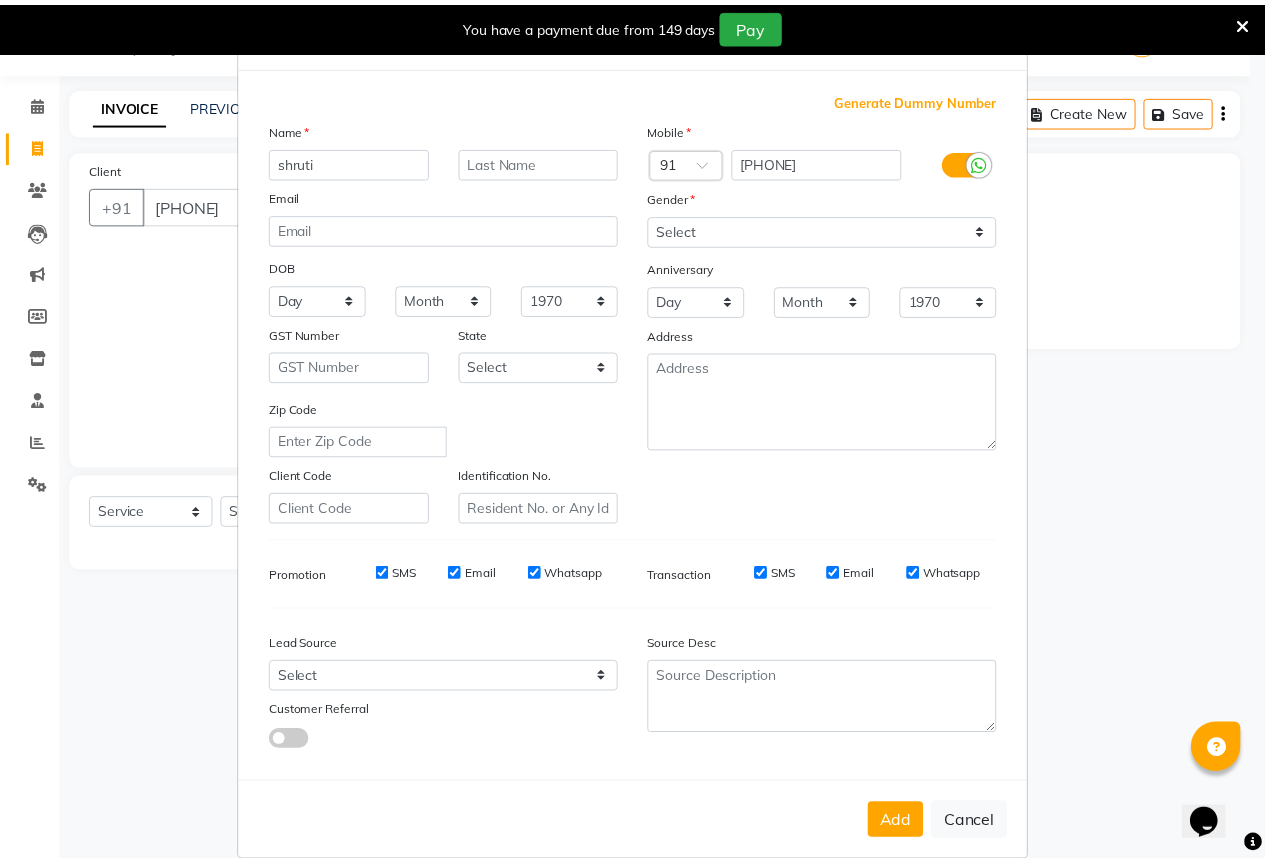 scroll, scrollTop: 60, scrollLeft: 0, axis: vertical 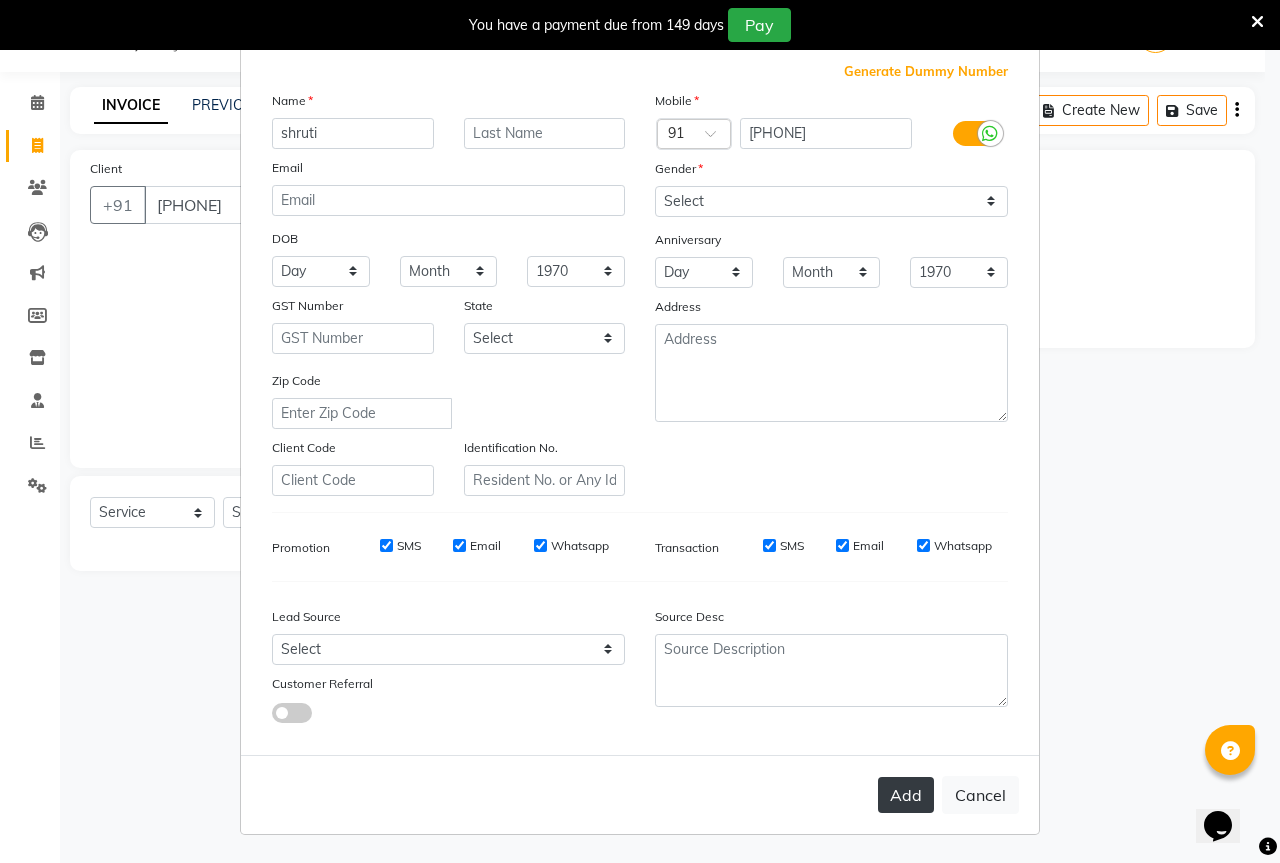 type on "shruti" 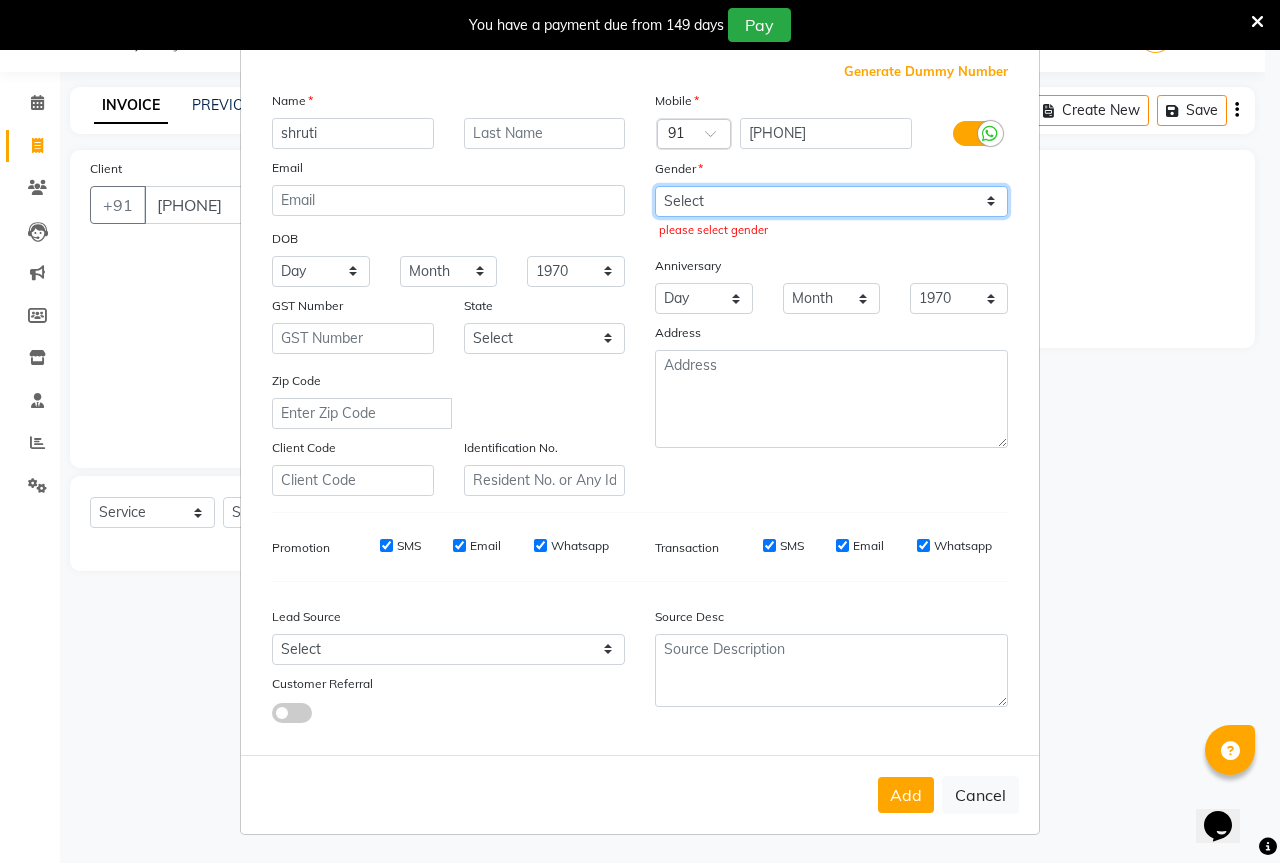 click on "Select Male Female Other Prefer Not To Say" at bounding box center [831, 201] 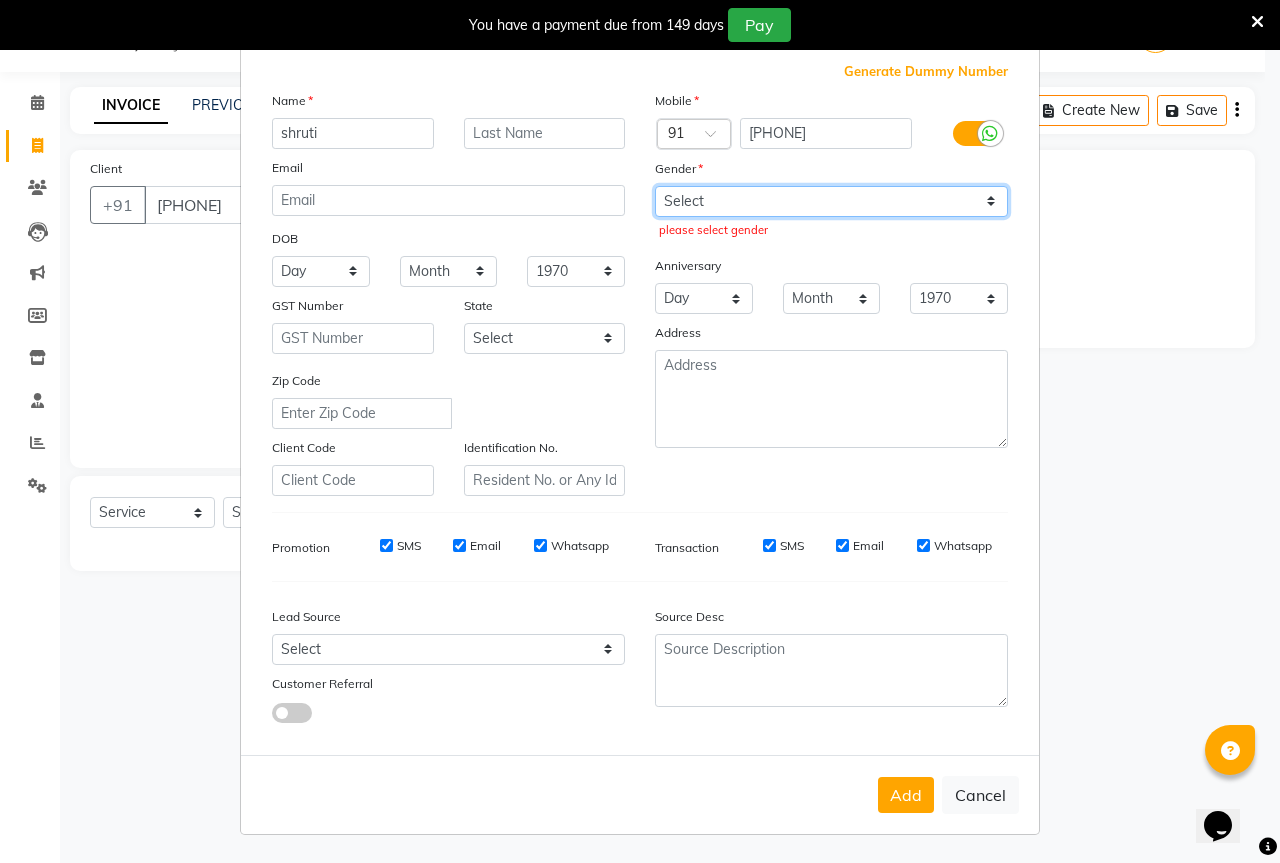 select on "female" 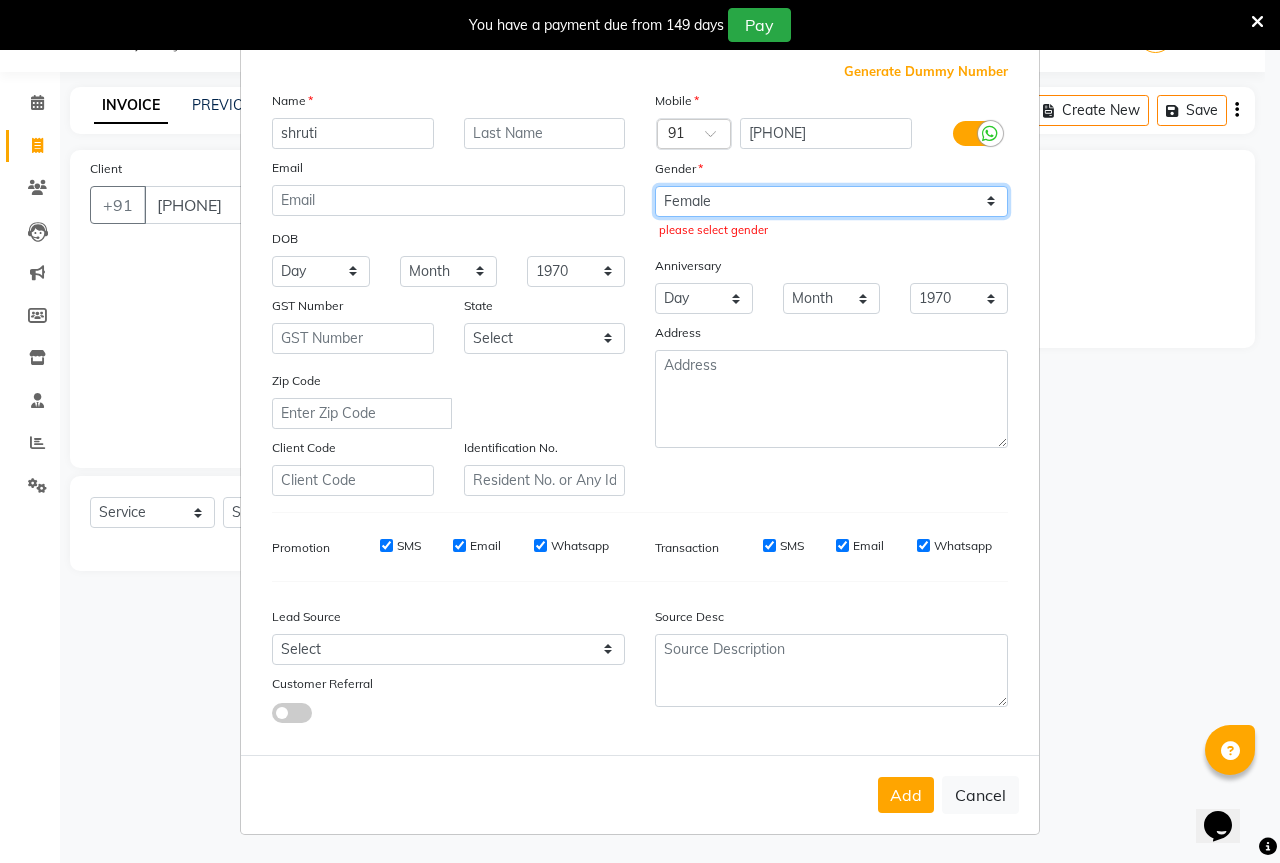 click on "Select Male Female Other Prefer Not To Say" at bounding box center (831, 201) 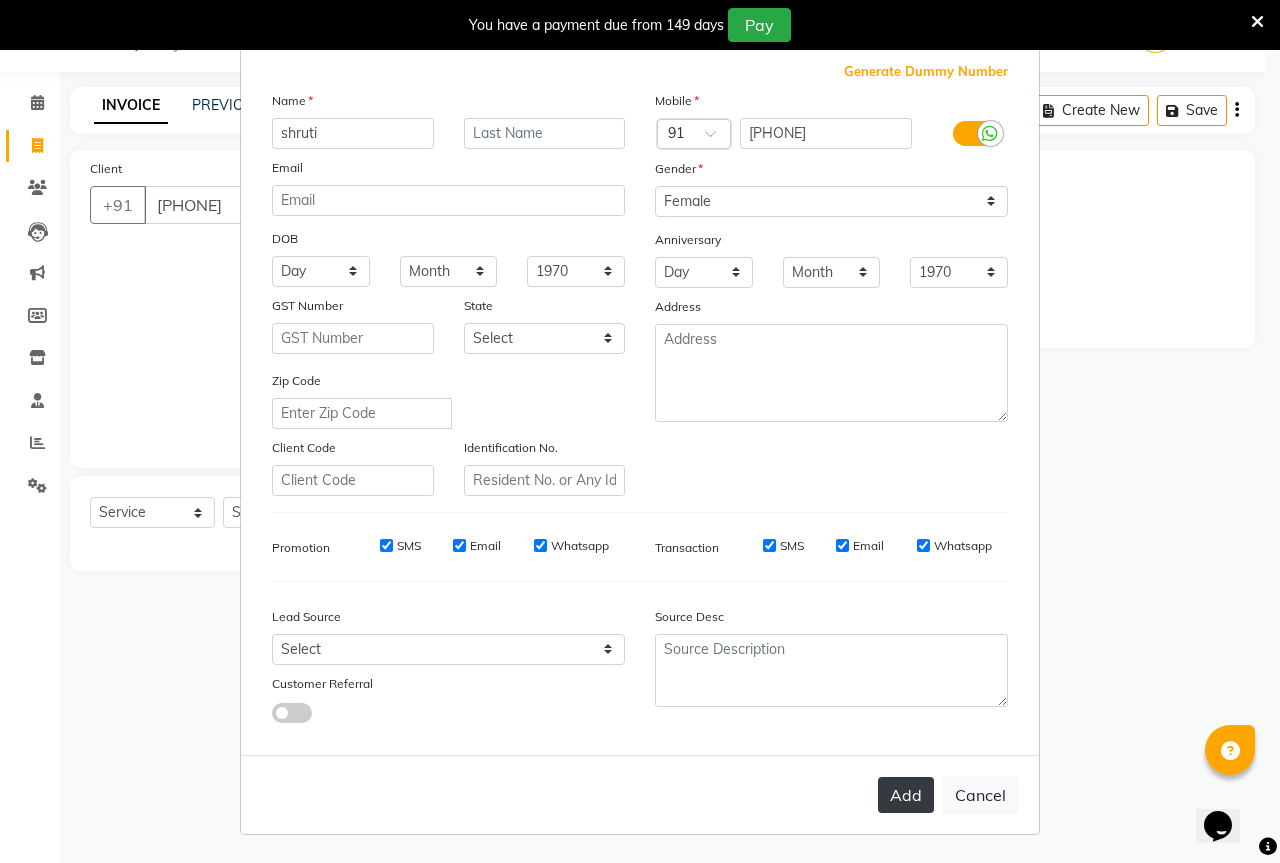 click on "Add" at bounding box center (906, 795) 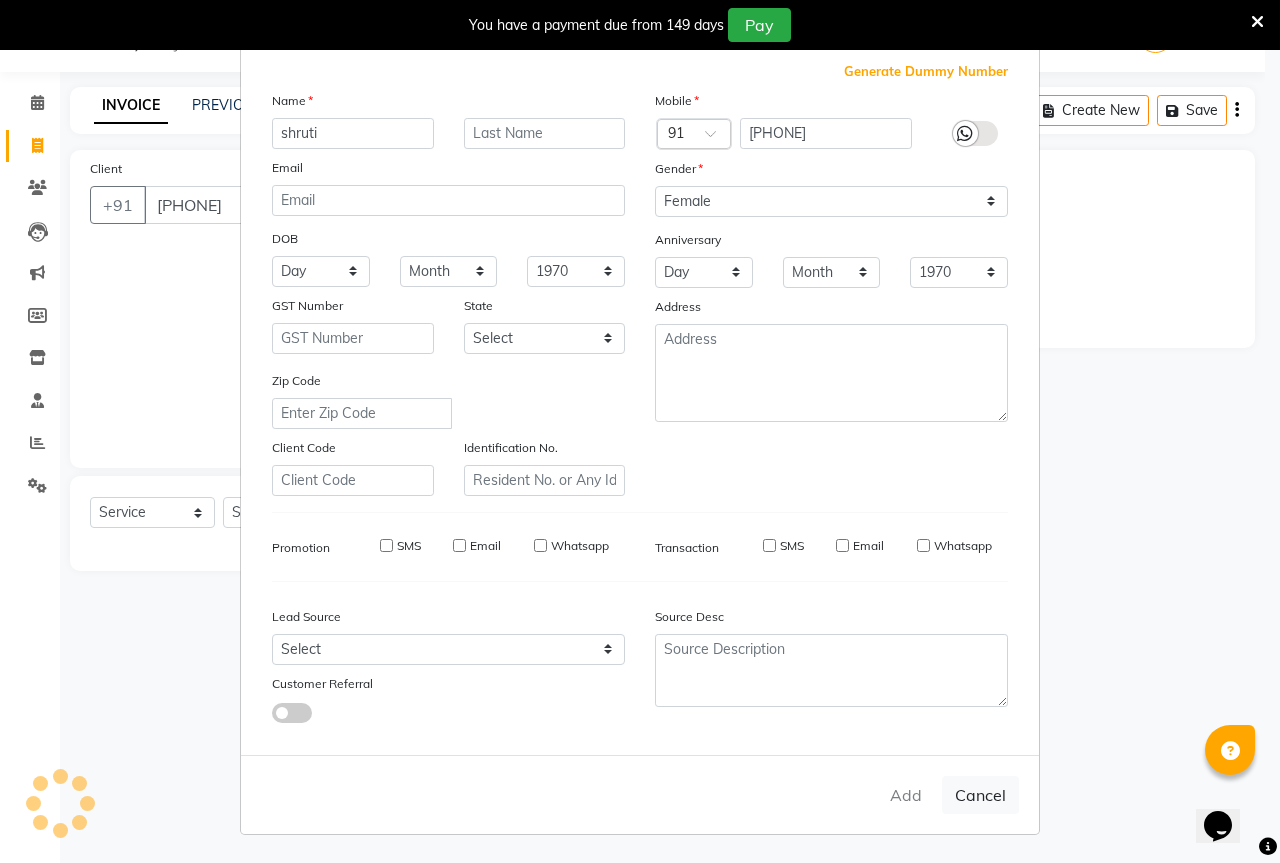 type 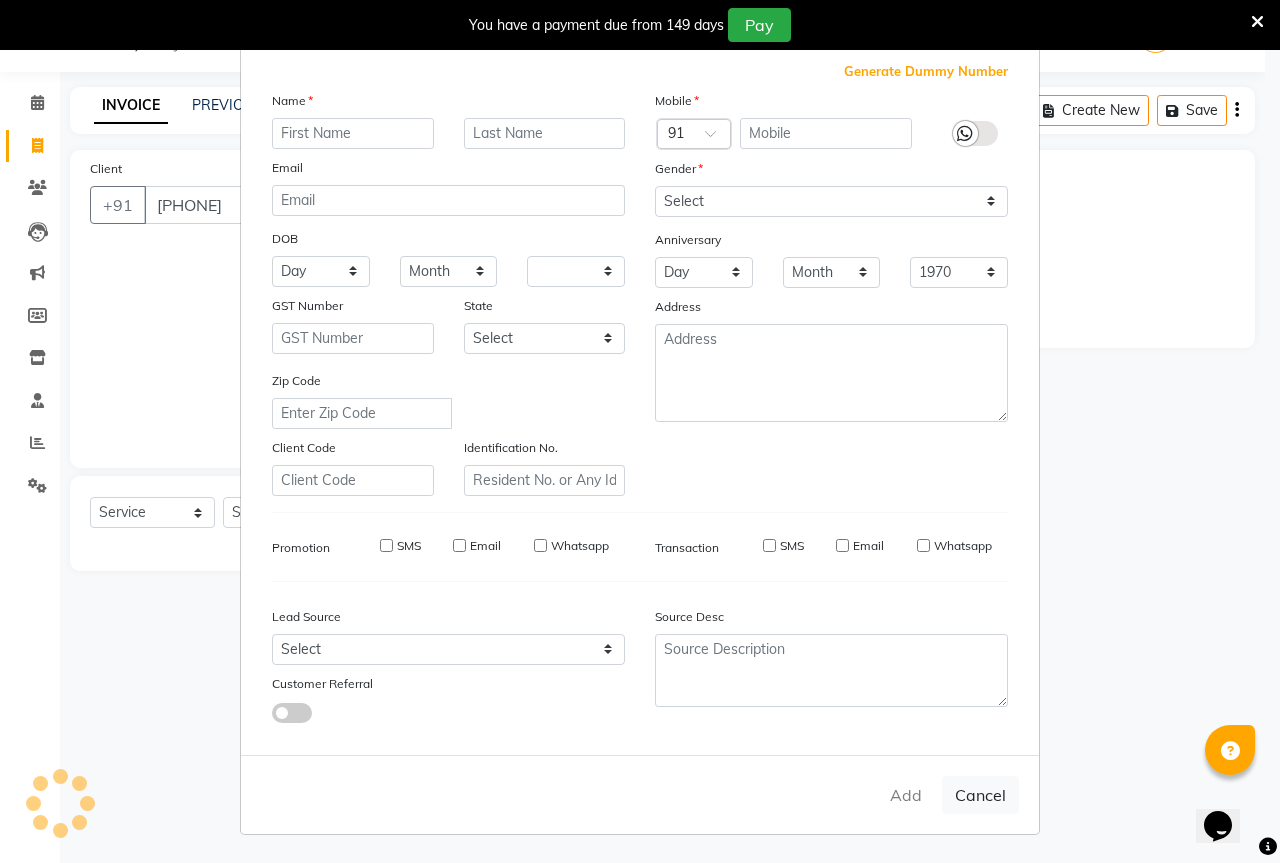 select 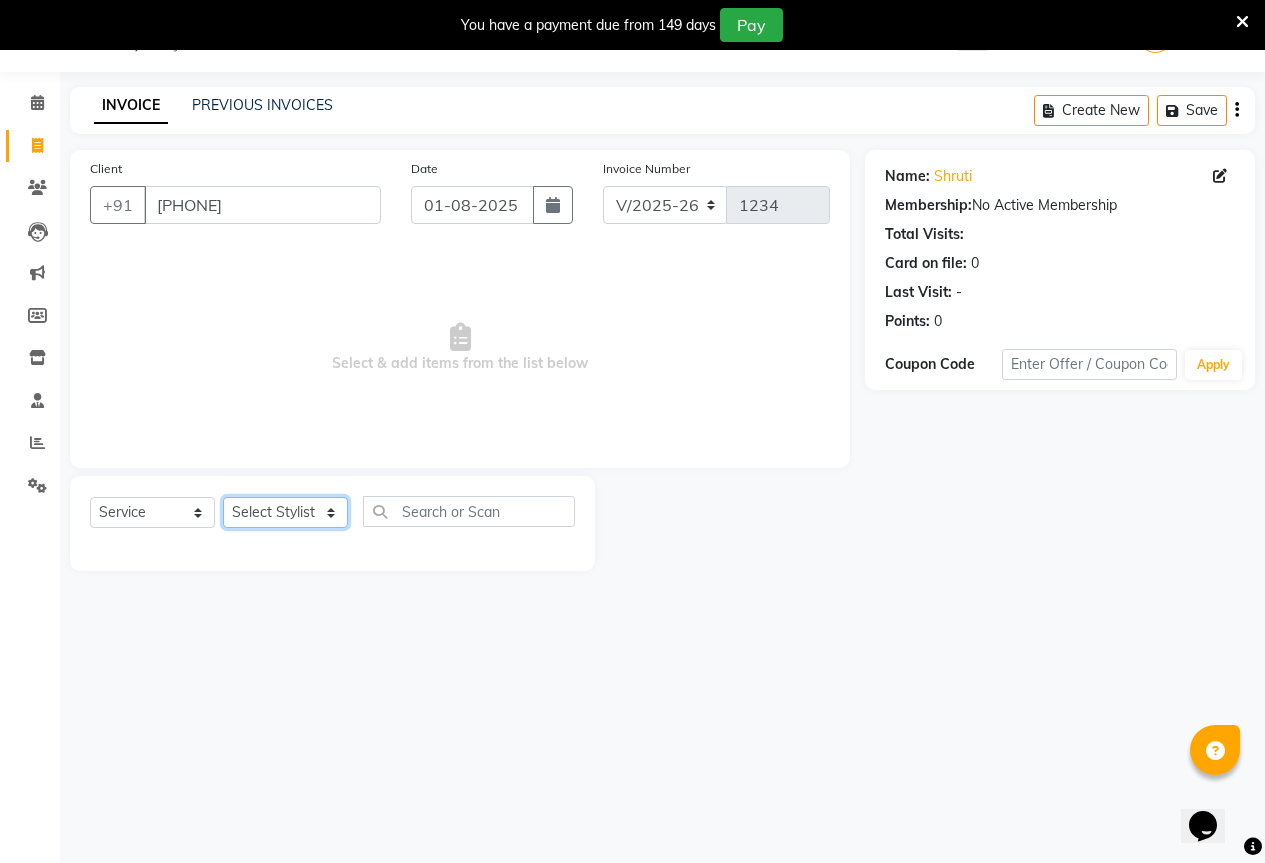 click on "Select Stylist AKASH KAJAL PAYAL RAJ RUTUJA SAHIL" 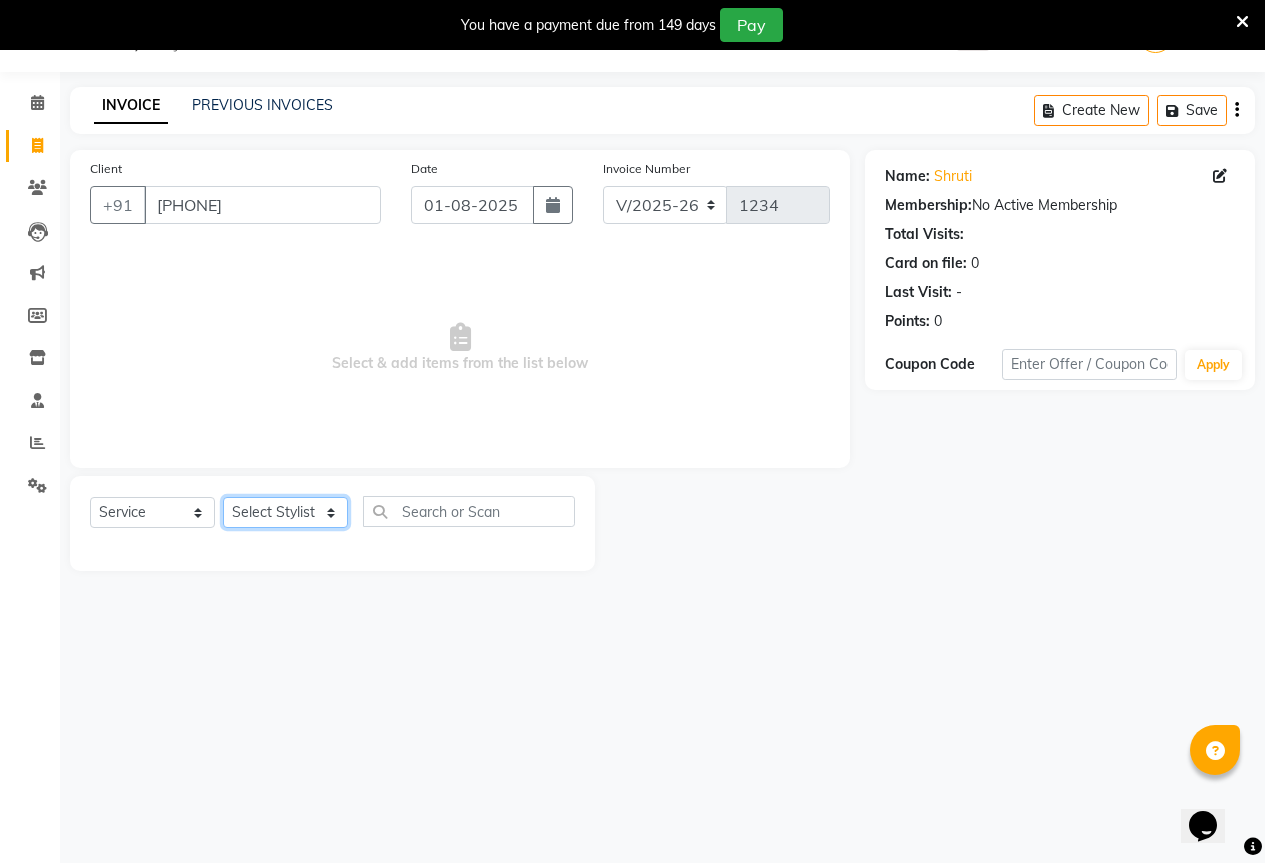 select on "61550" 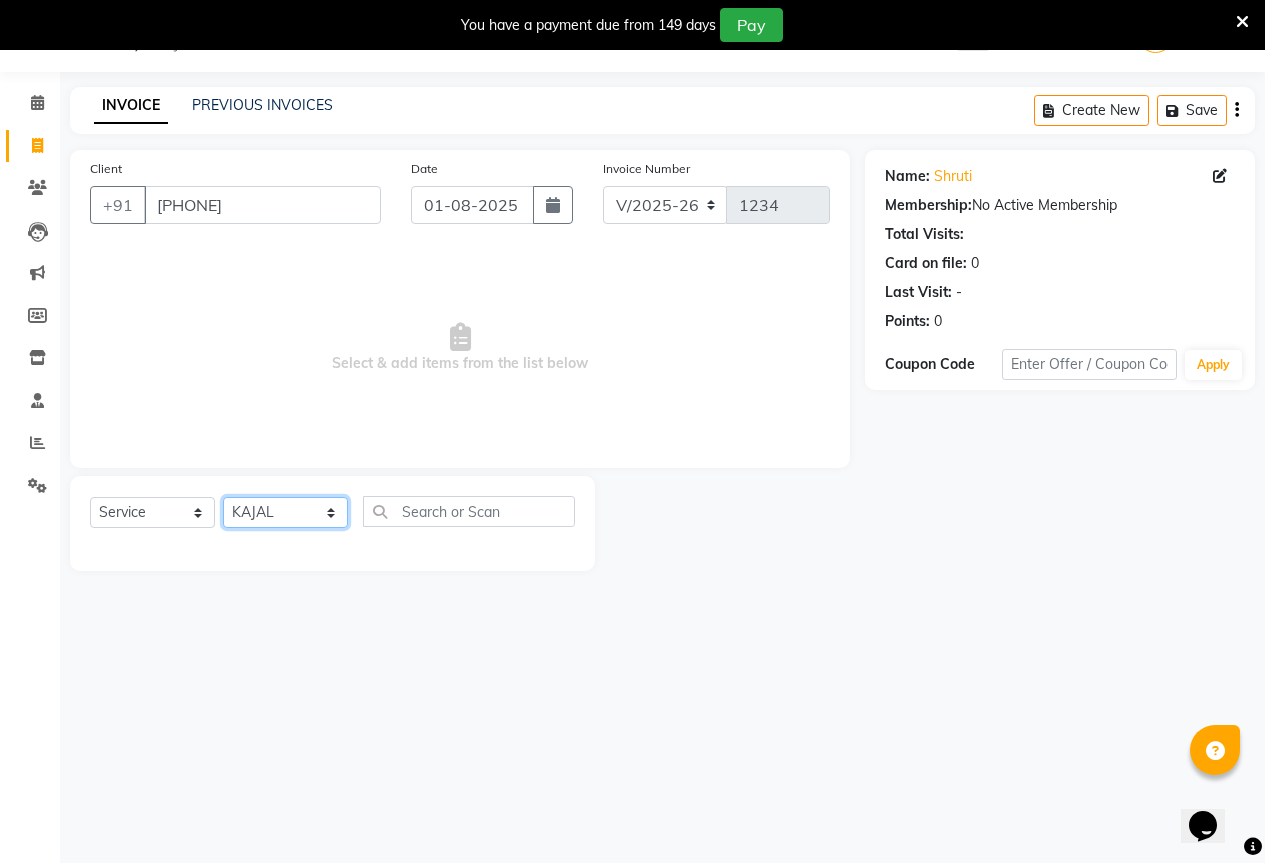 click on "Select Stylist AKASH KAJAL PAYAL RAJ RUTUJA SAHIL" 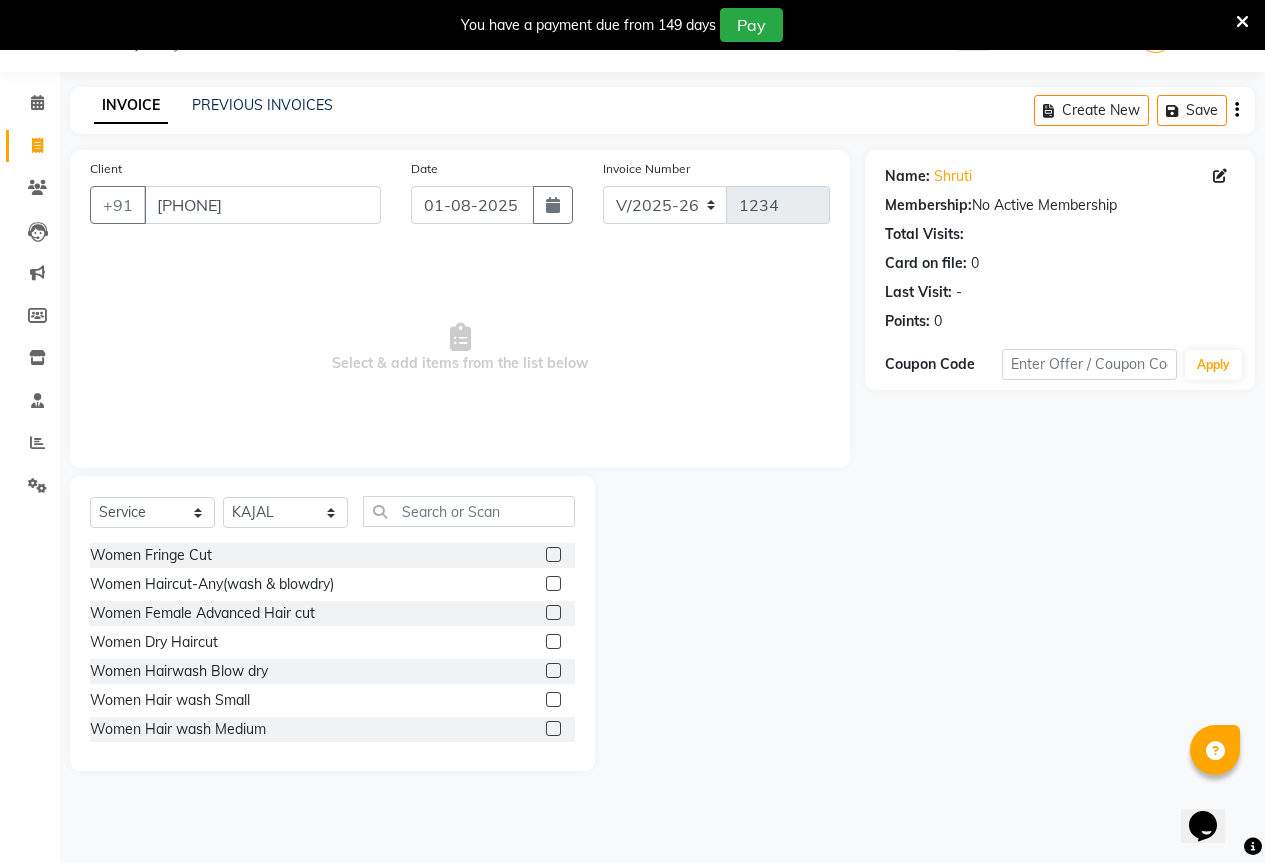 click 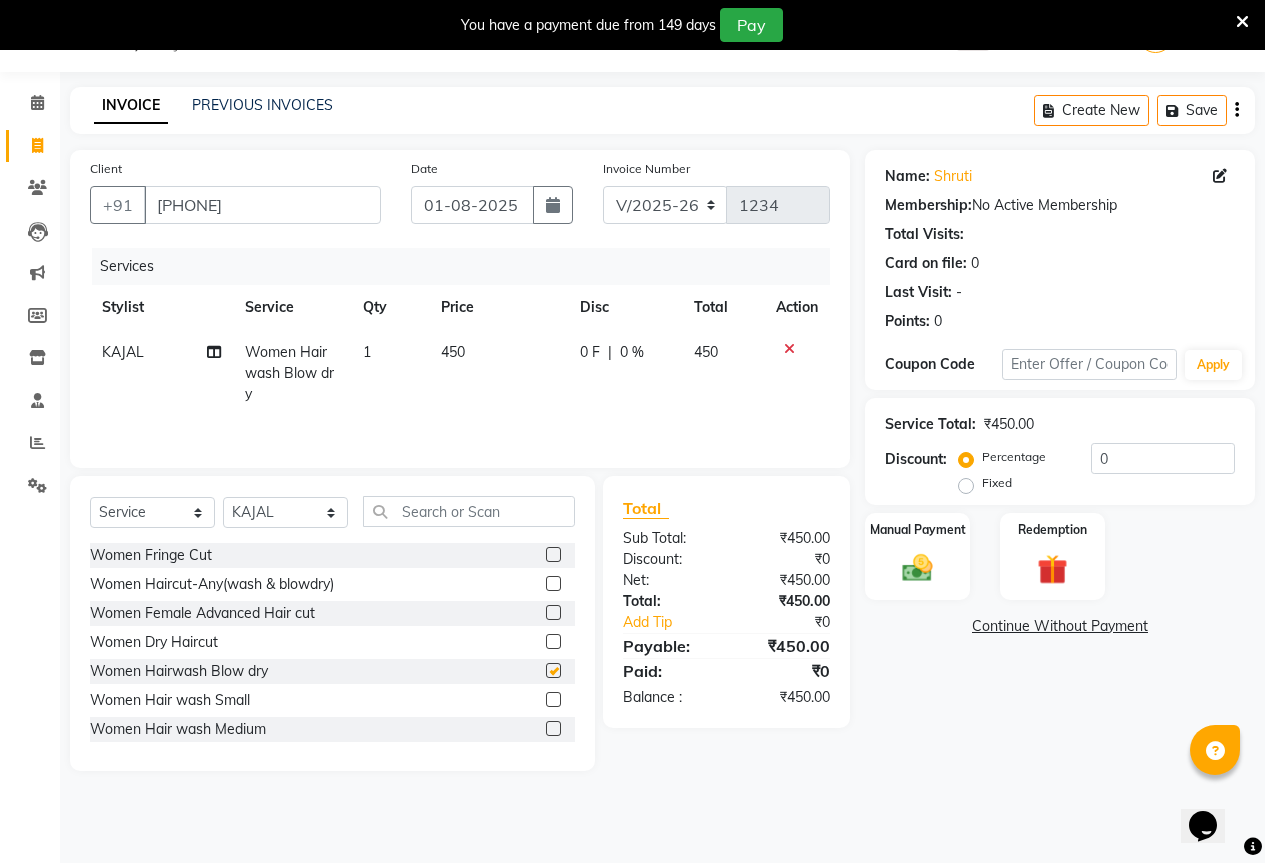checkbox on "false" 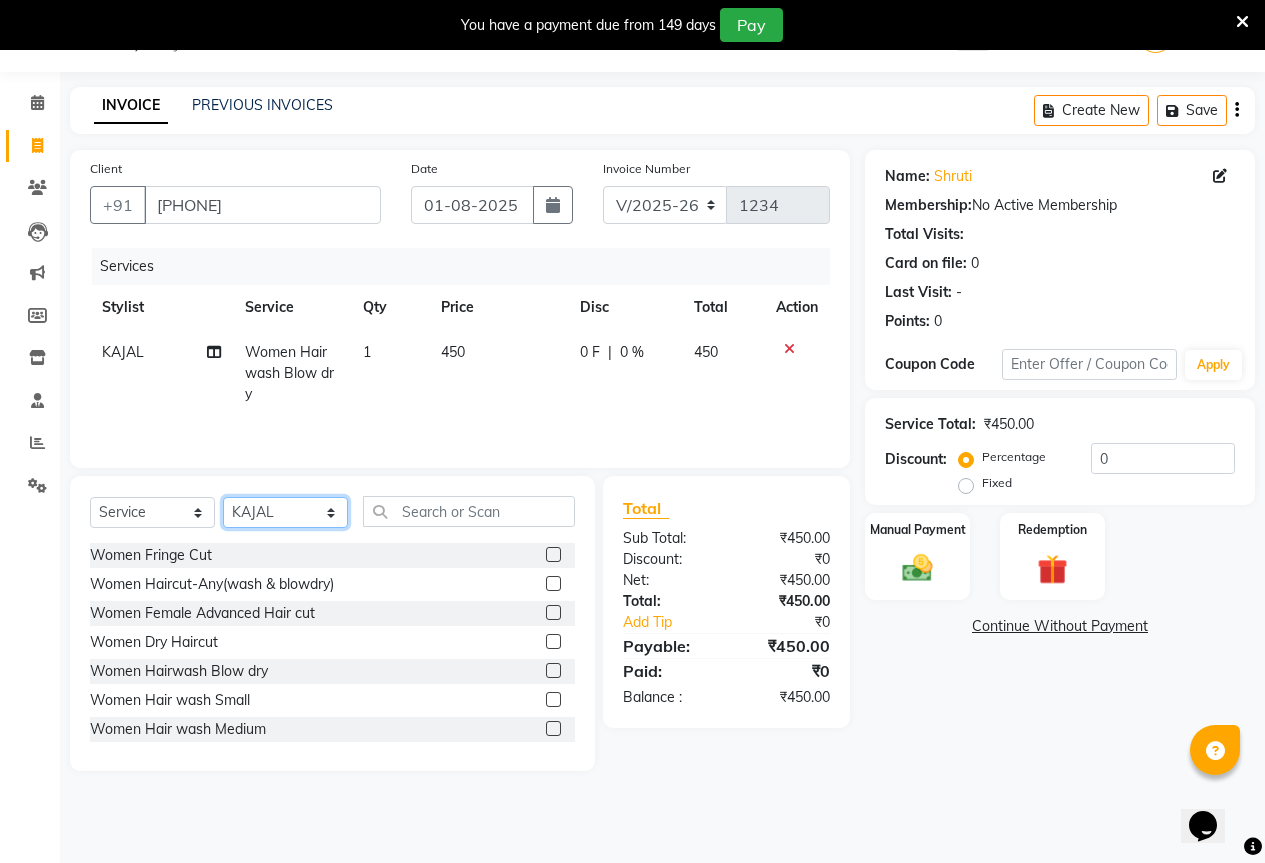 click on "Select Stylist AKASH KAJAL PAYAL RAJ RUTUJA SAHIL" 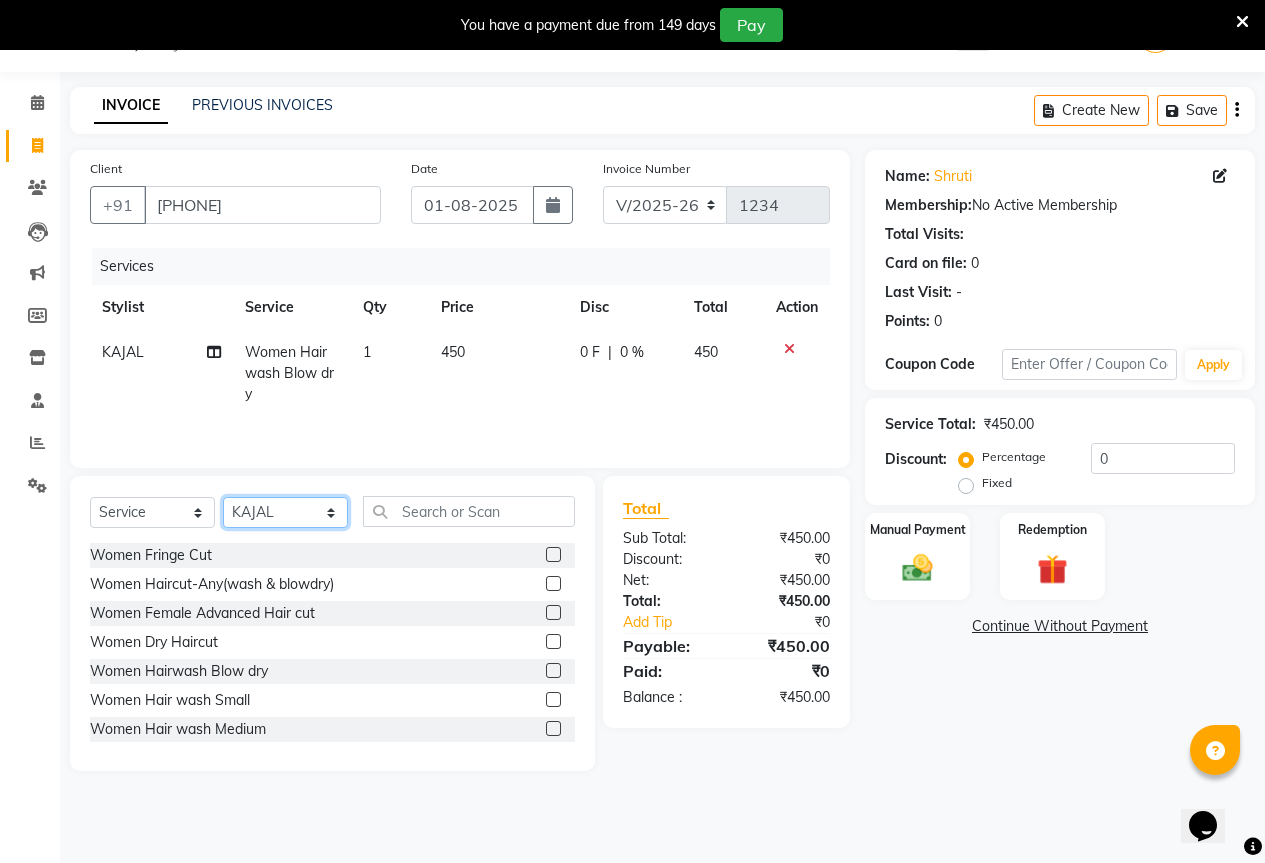 select on "85284" 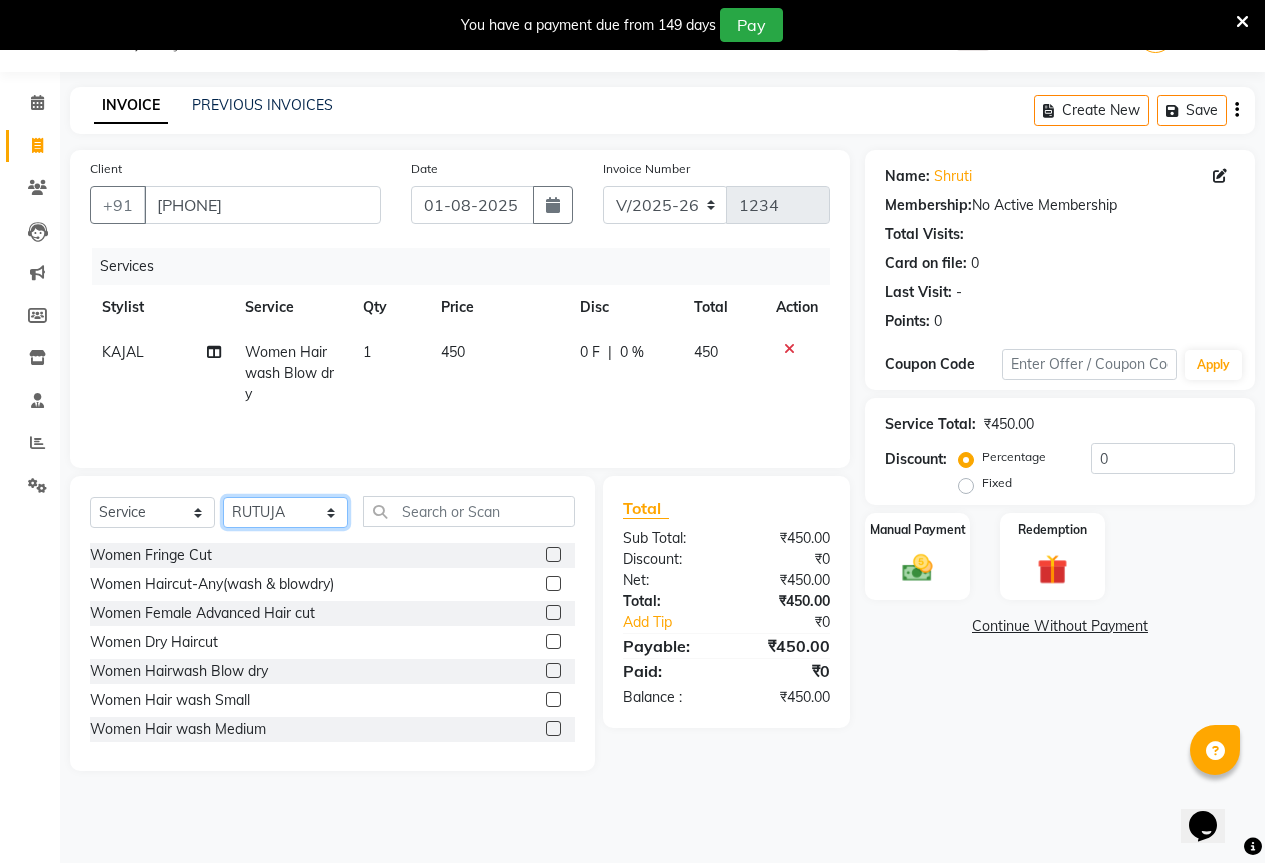 click on "Select Stylist AKASH KAJAL PAYAL RAJ RUTUJA SAHIL" 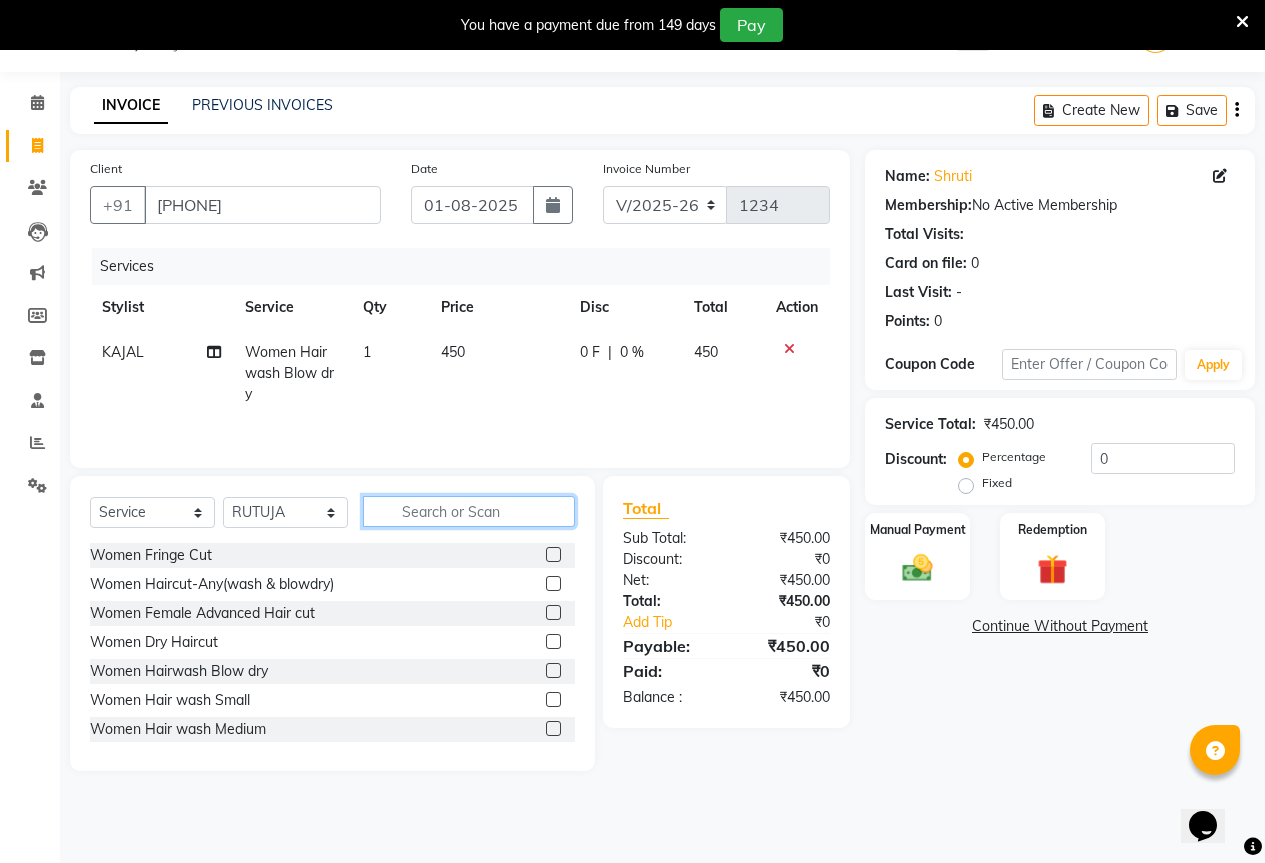 click 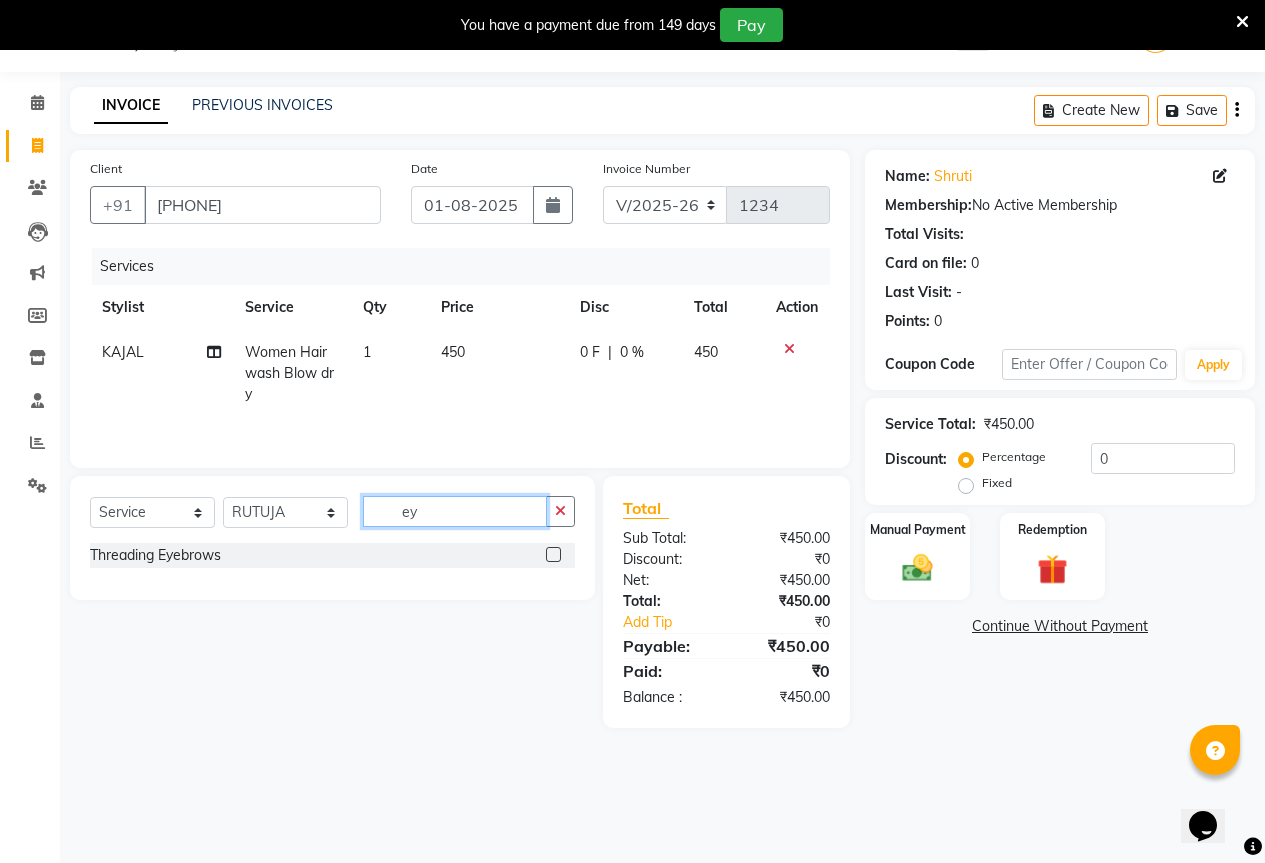 type on "ey" 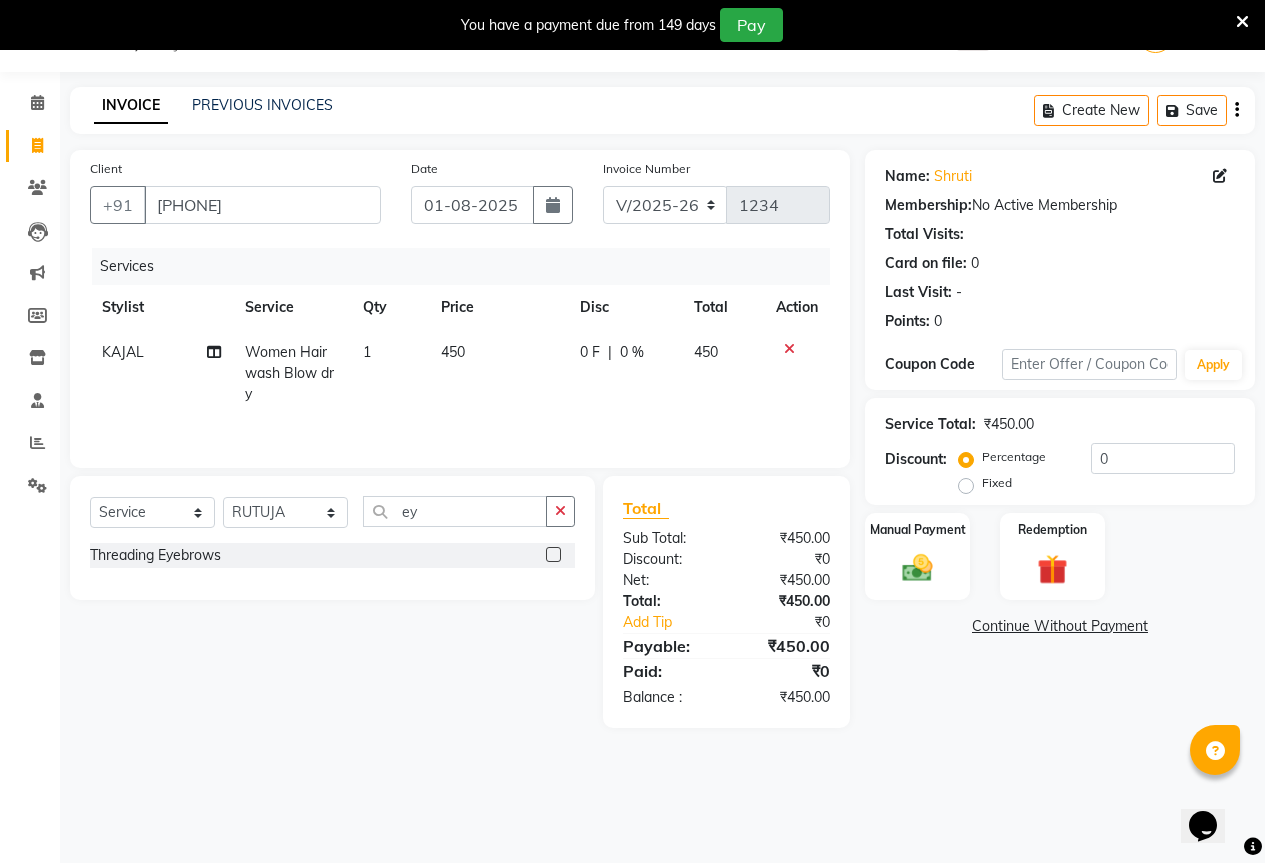 click 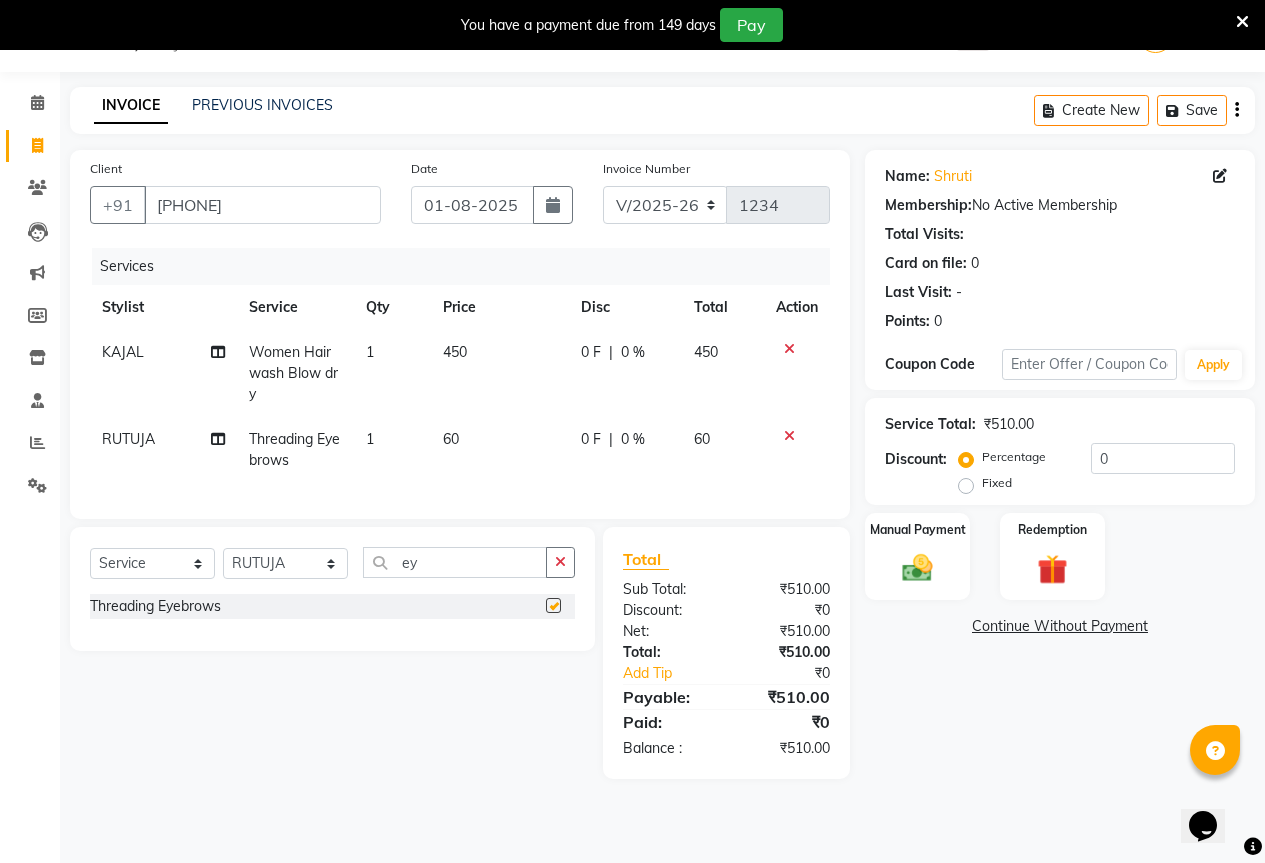 checkbox on "false" 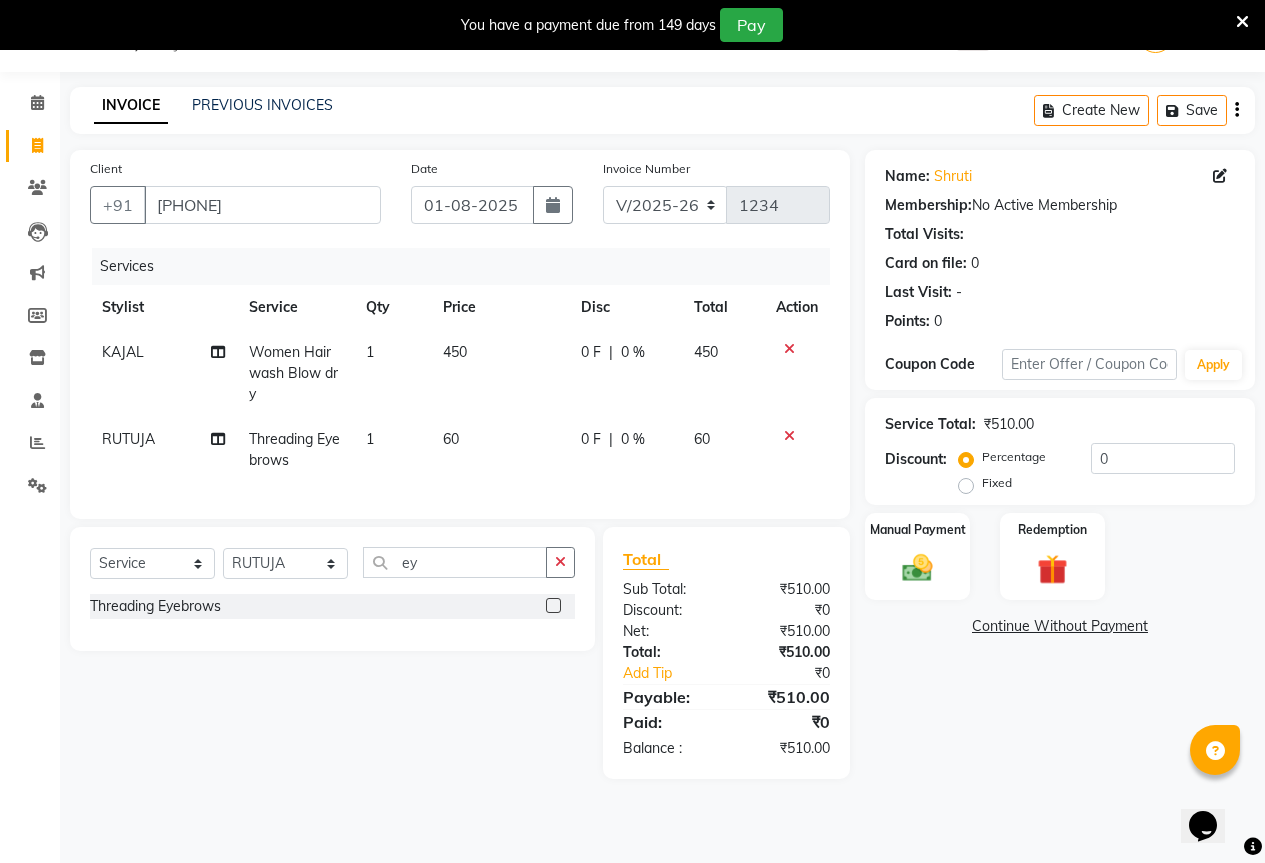 click on "Fixed" 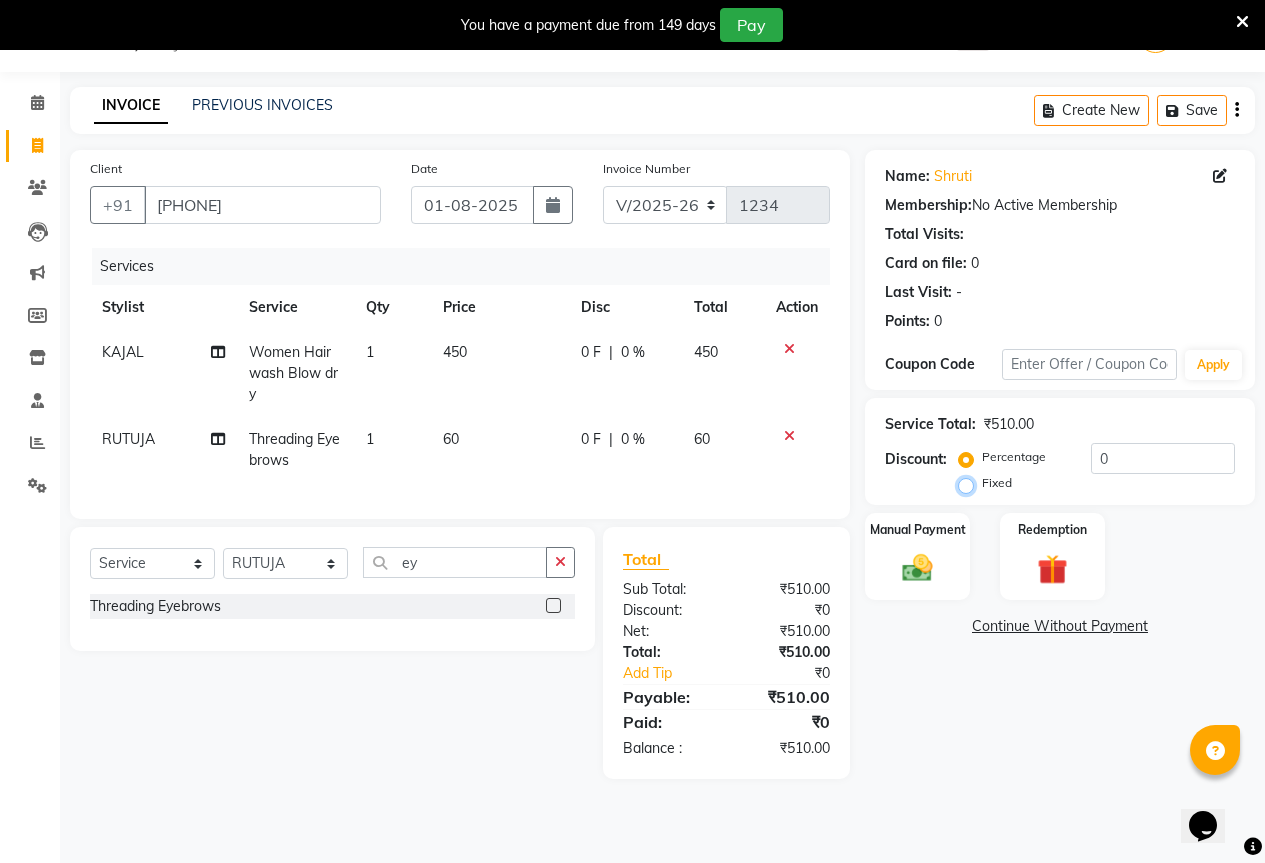 click on "Fixed" at bounding box center [970, 483] 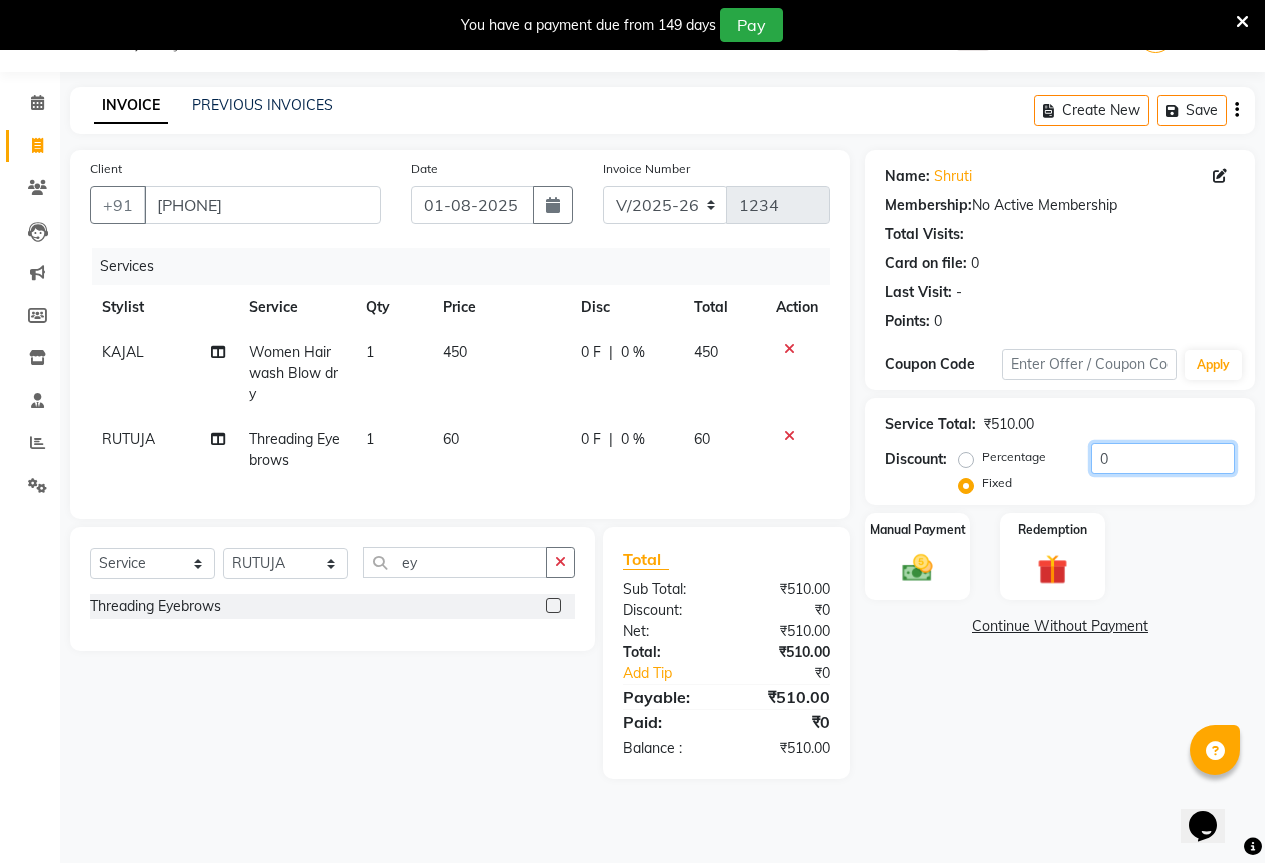 click on "0" 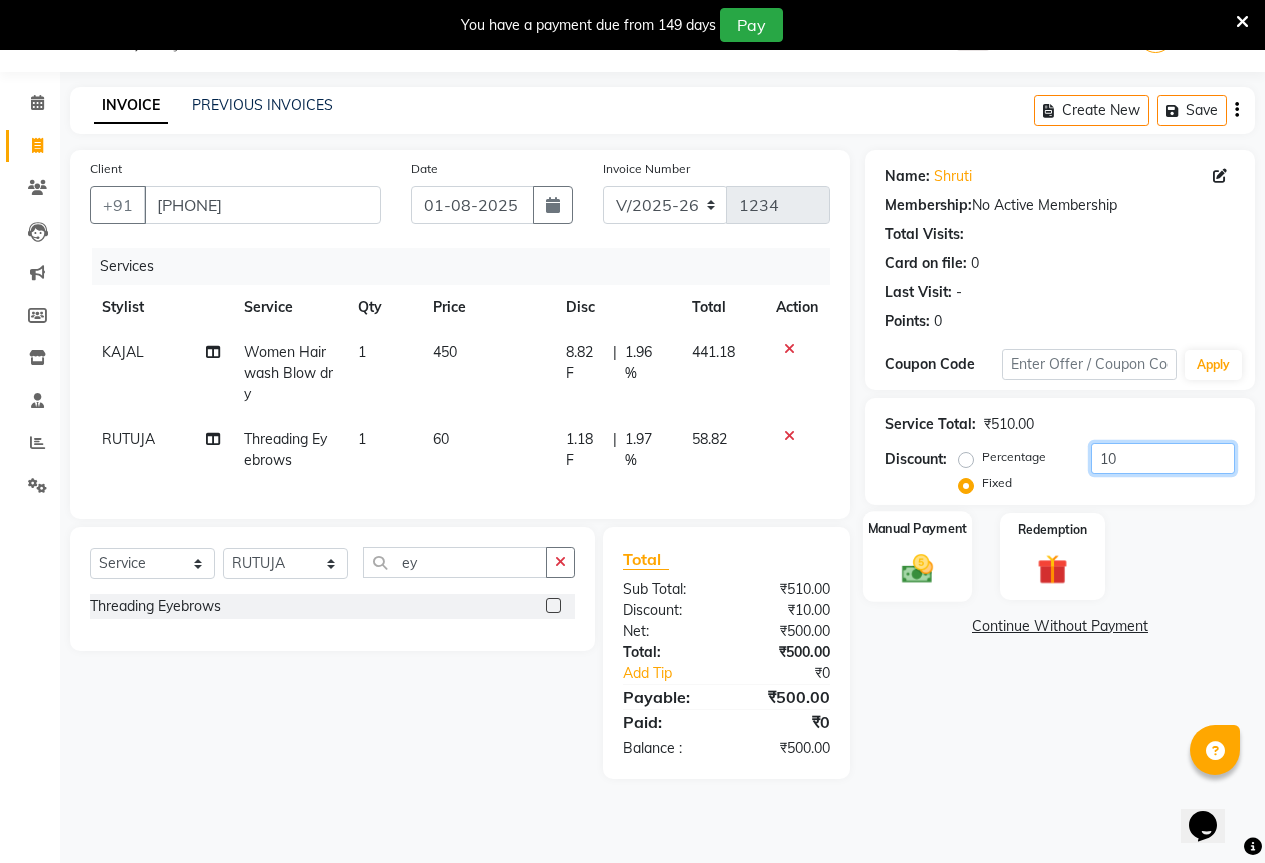 type on "10" 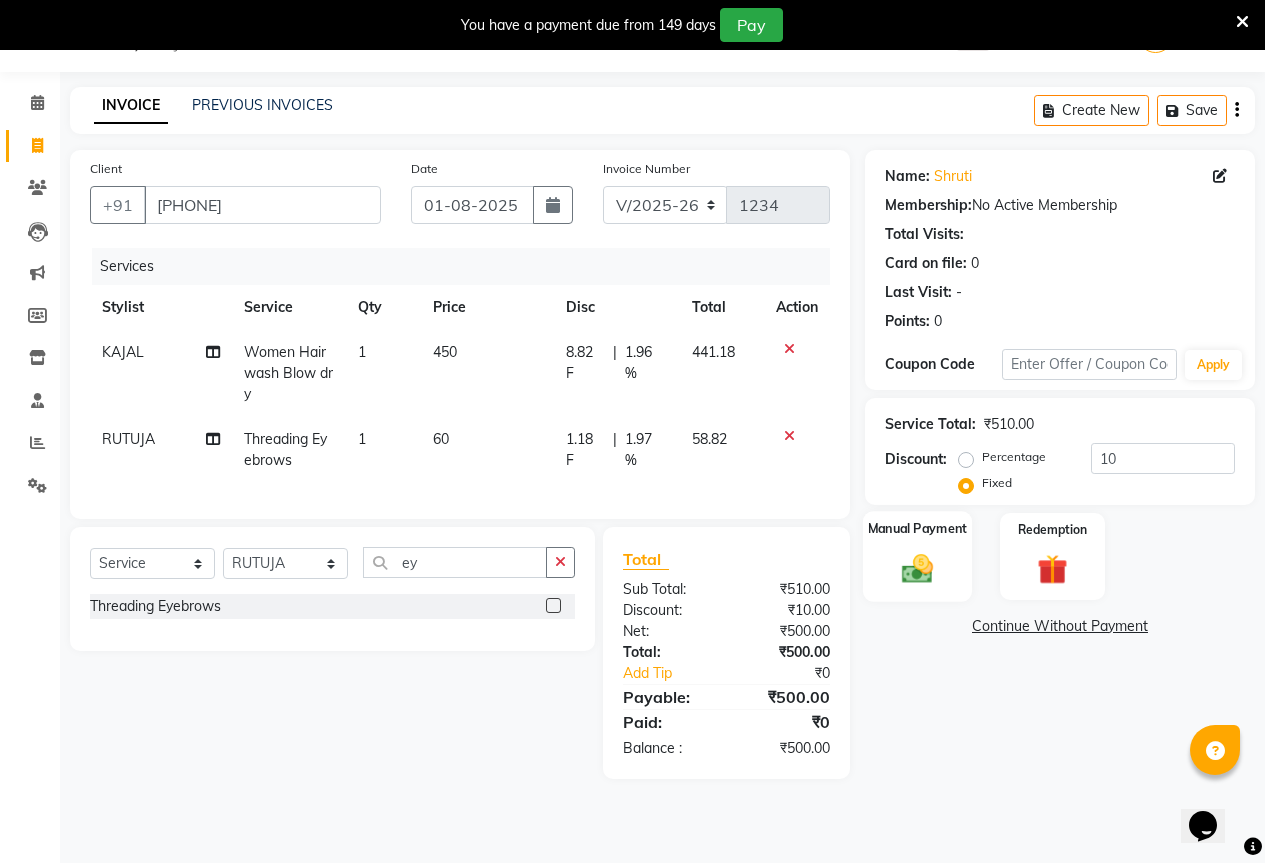 click 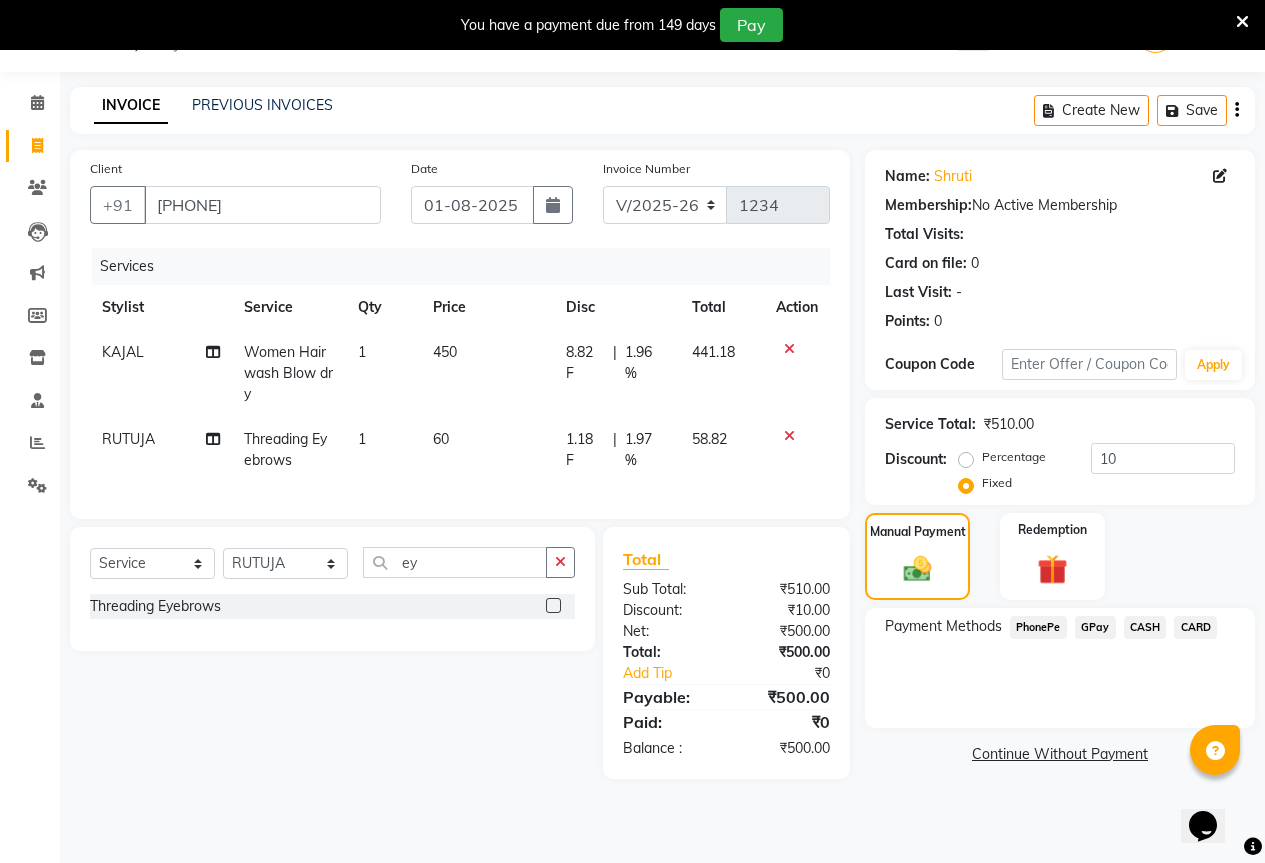 click on "GPay" 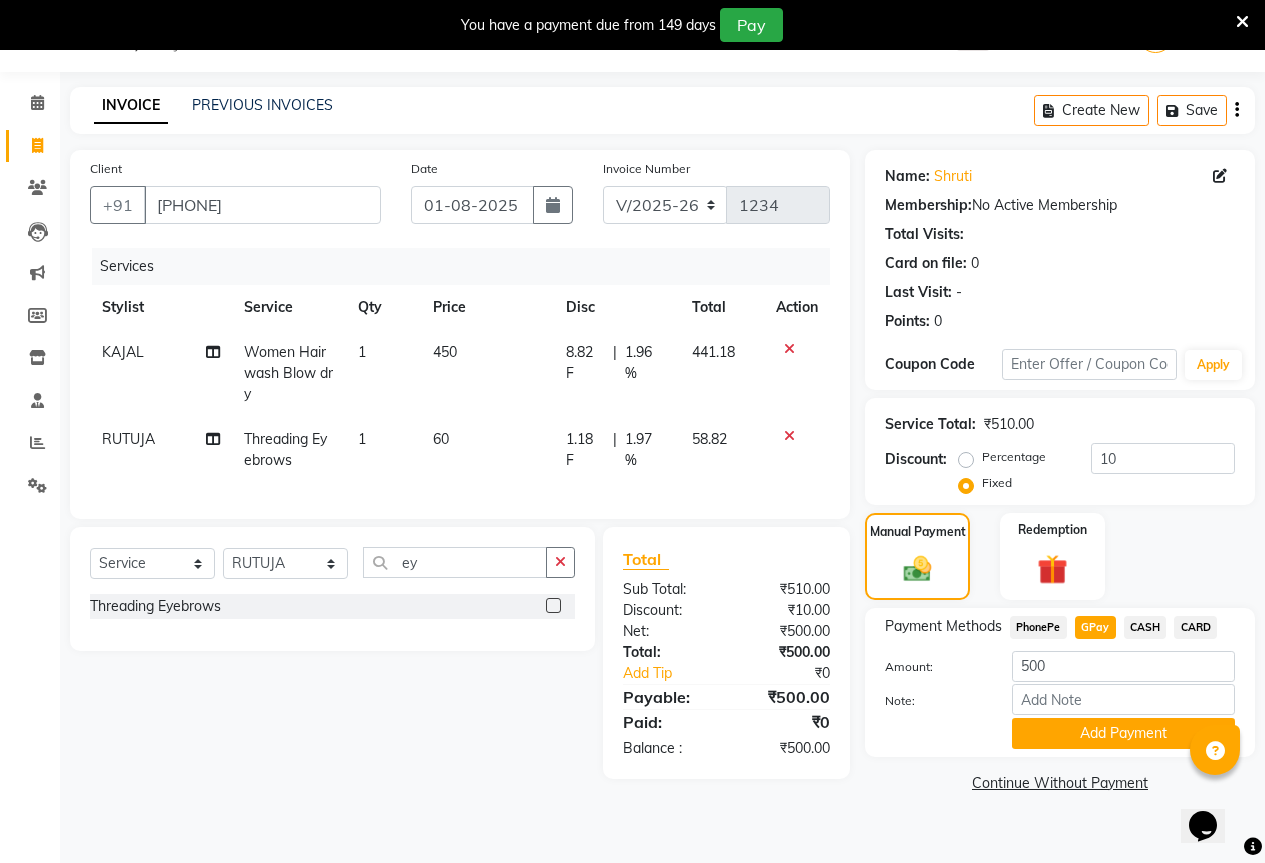 drag, startPoint x: 1104, startPoint y: 742, endPoint x: 1098, endPoint y: 721, distance: 21.84033 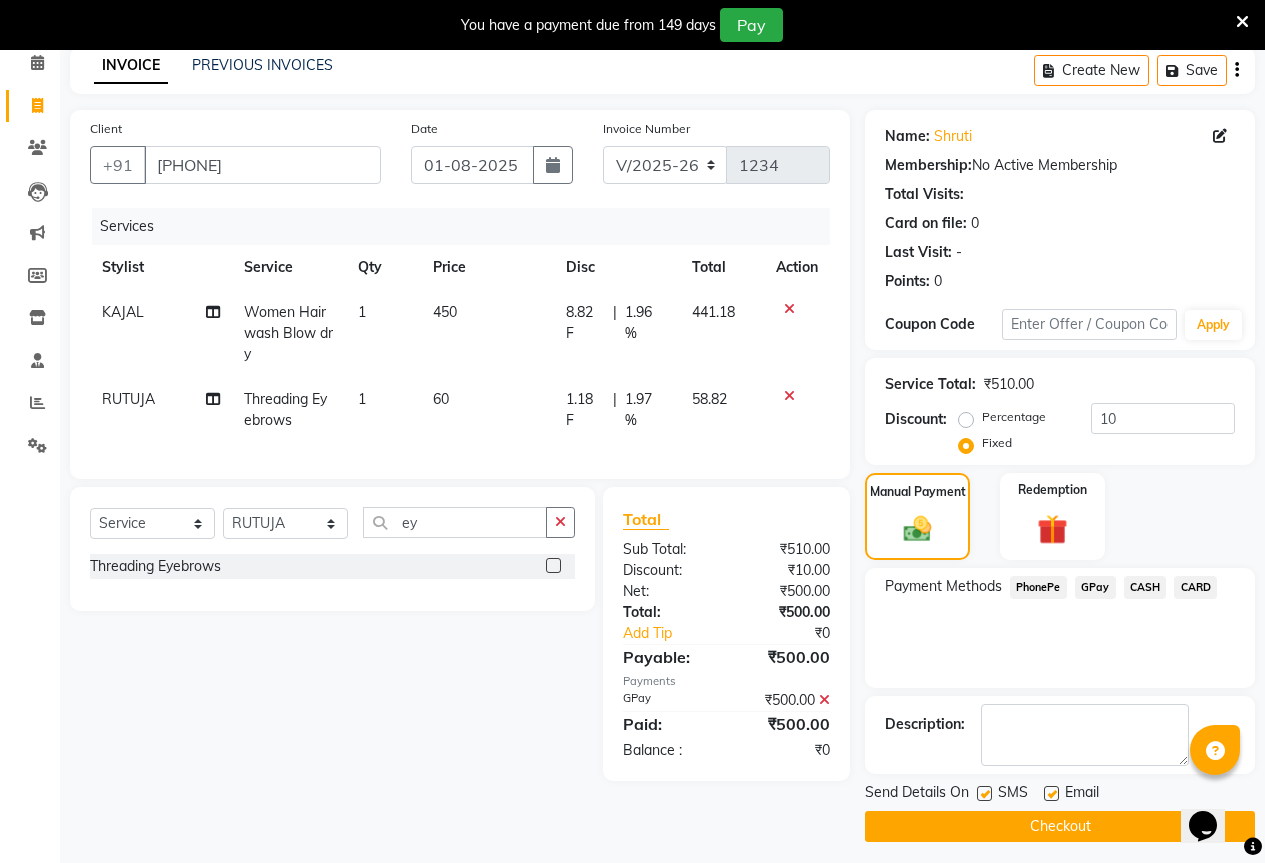 scroll, scrollTop: 99, scrollLeft: 0, axis: vertical 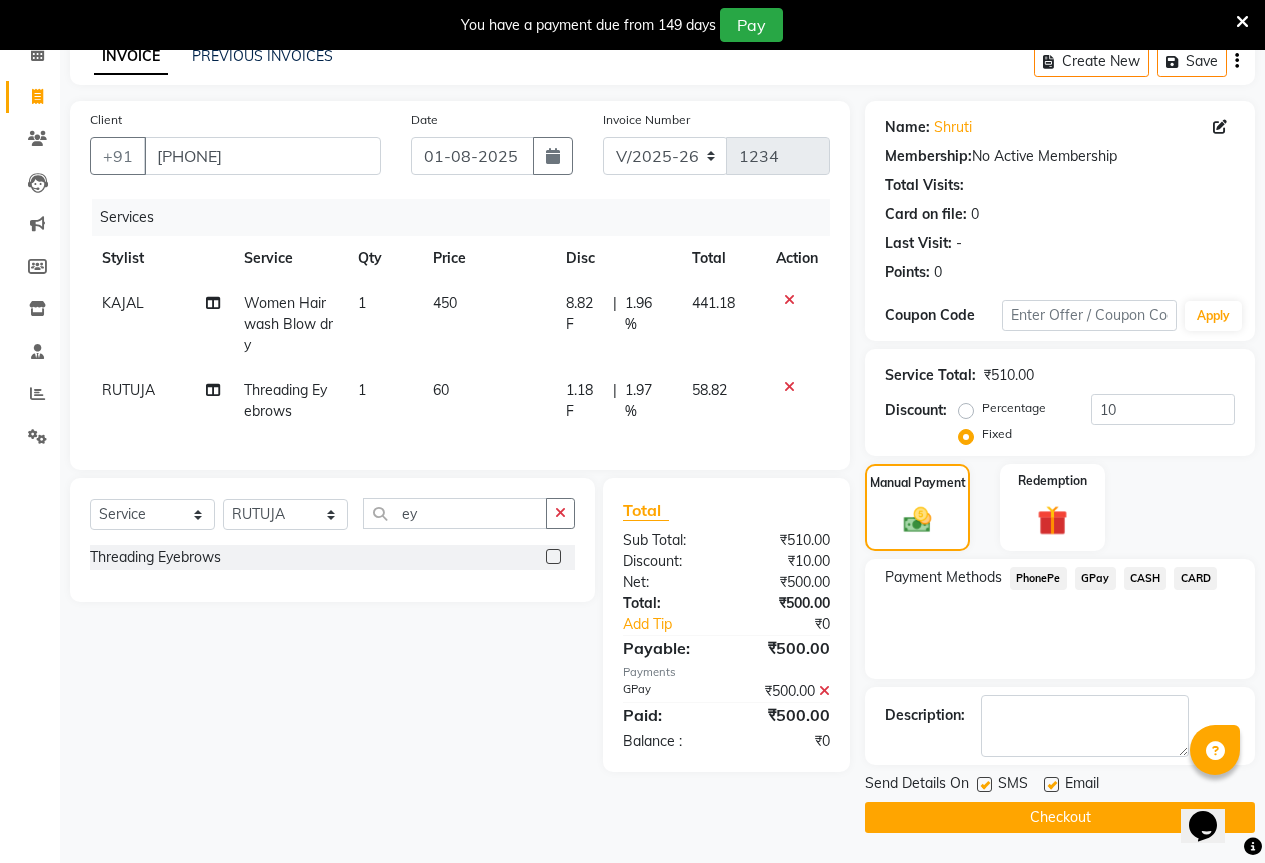 click on "Checkout" 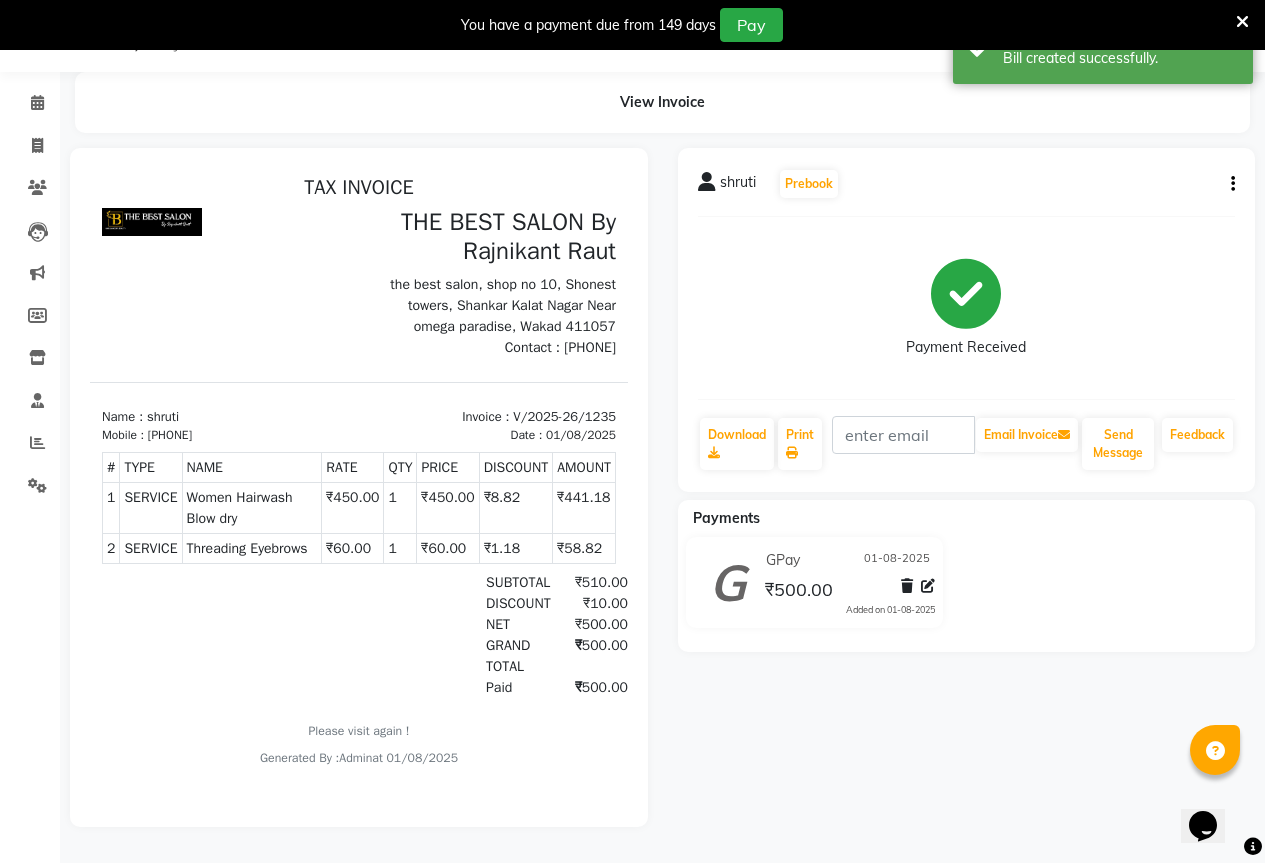 scroll, scrollTop: 0, scrollLeft: 0, axis: both 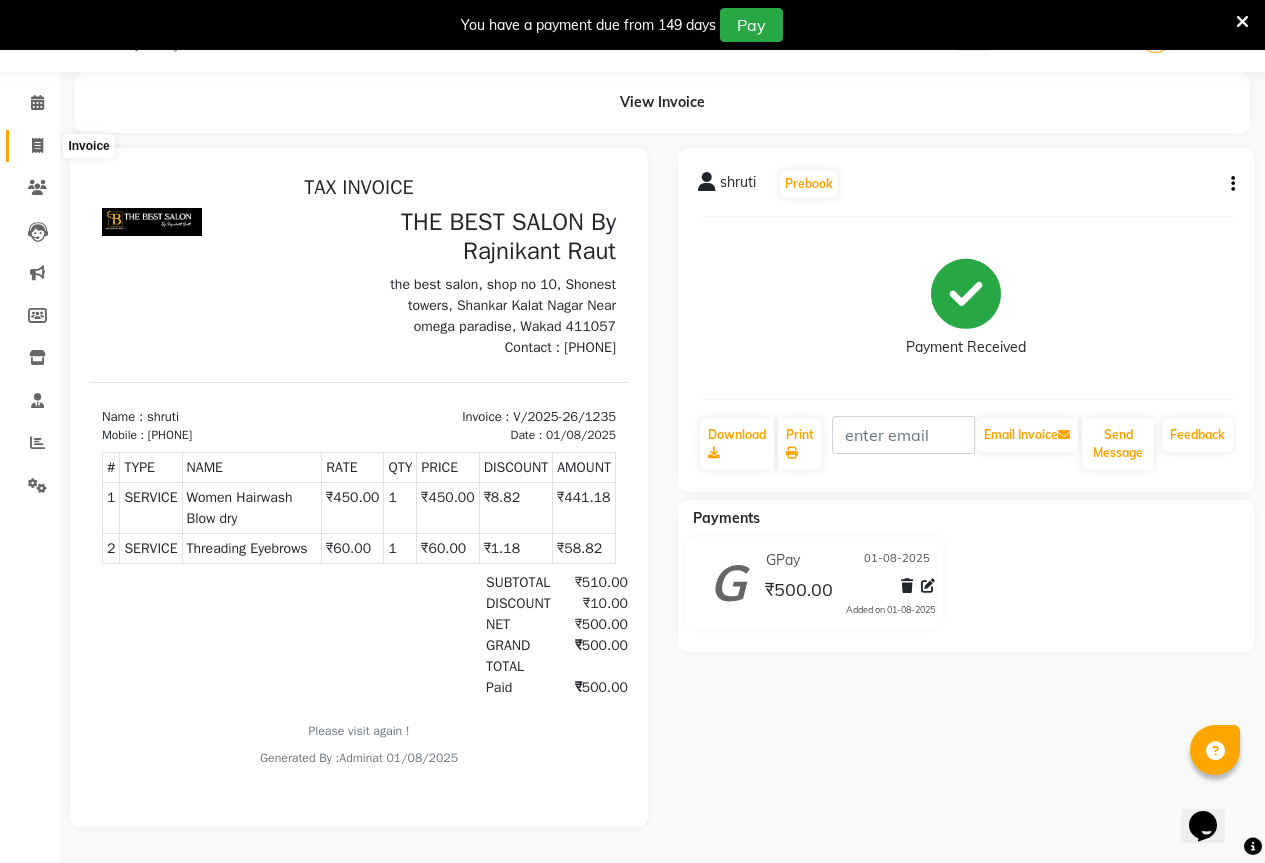click 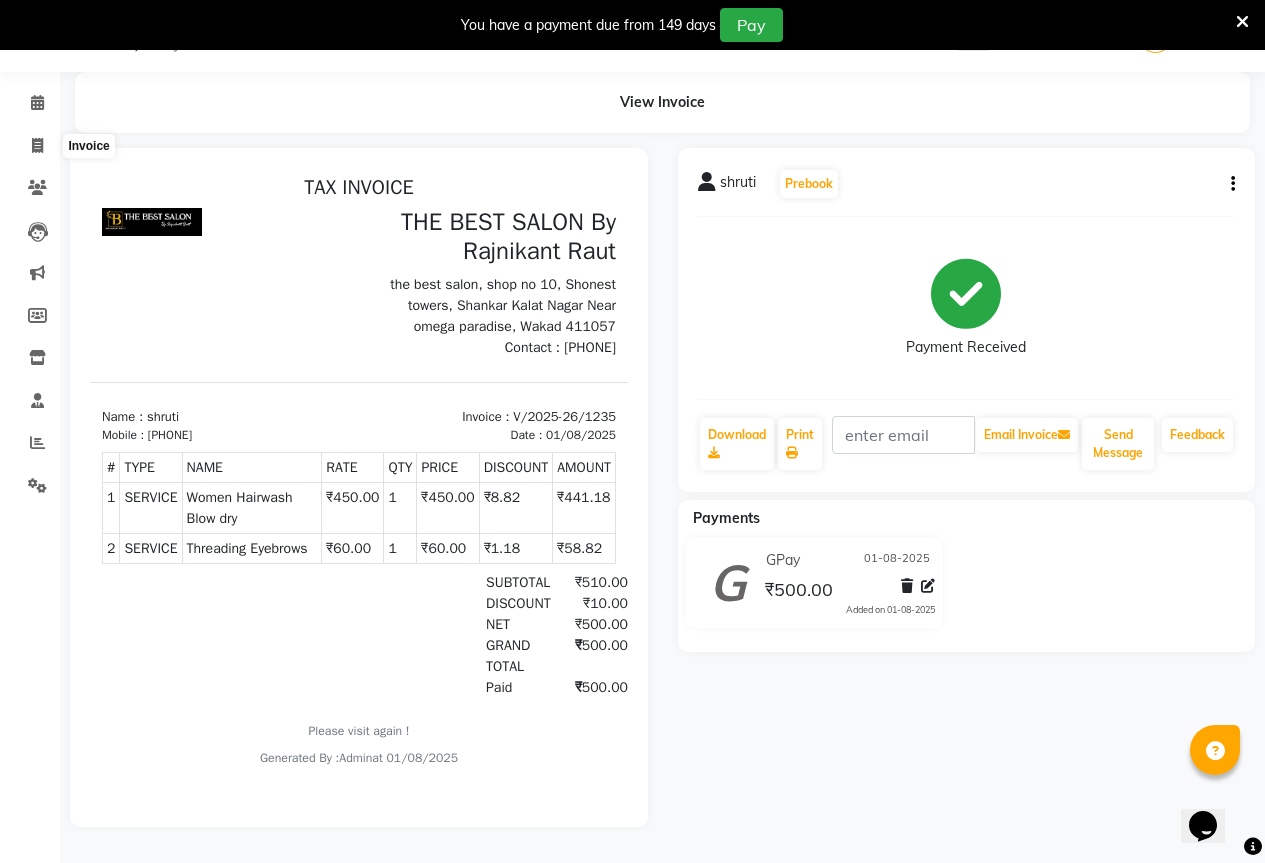 select on "7209" 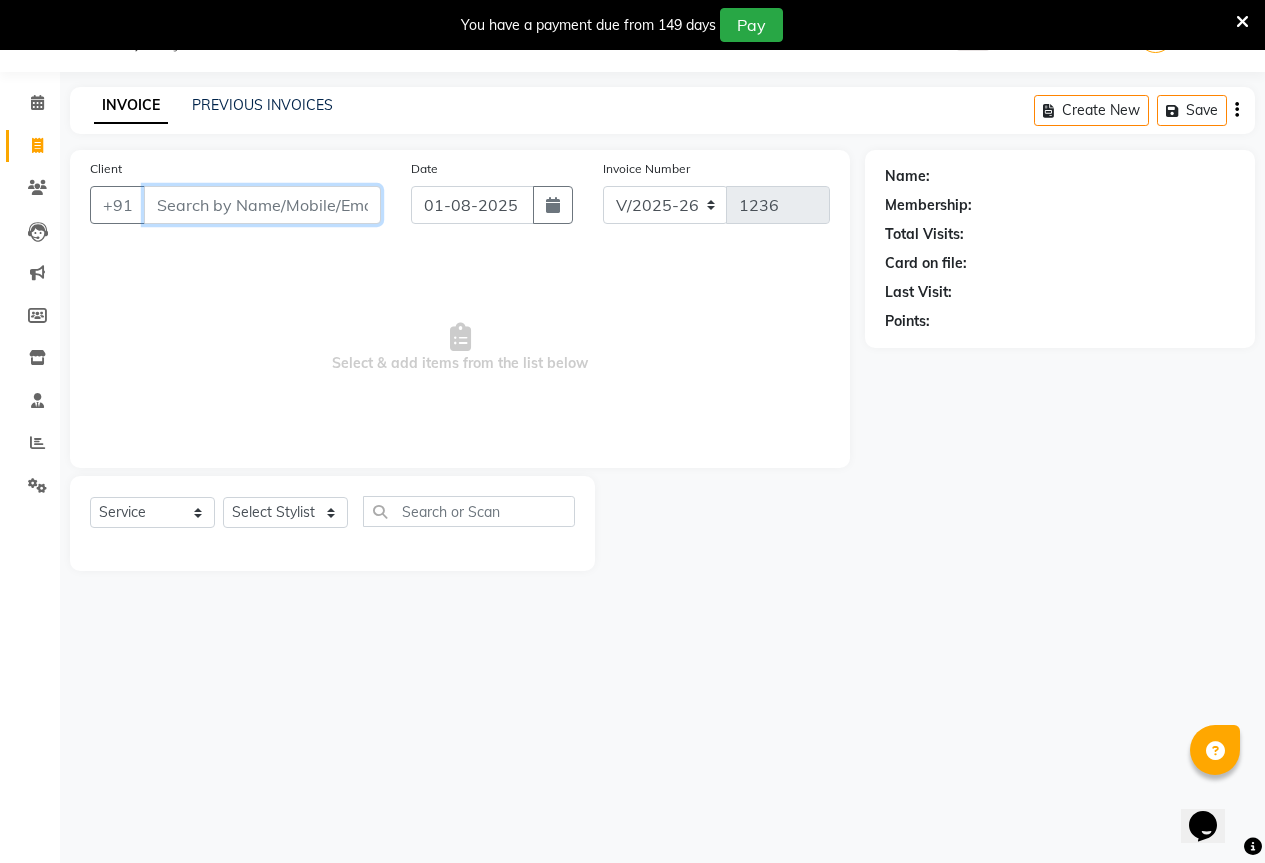 click on "Client" at bounding box center [262, 205] 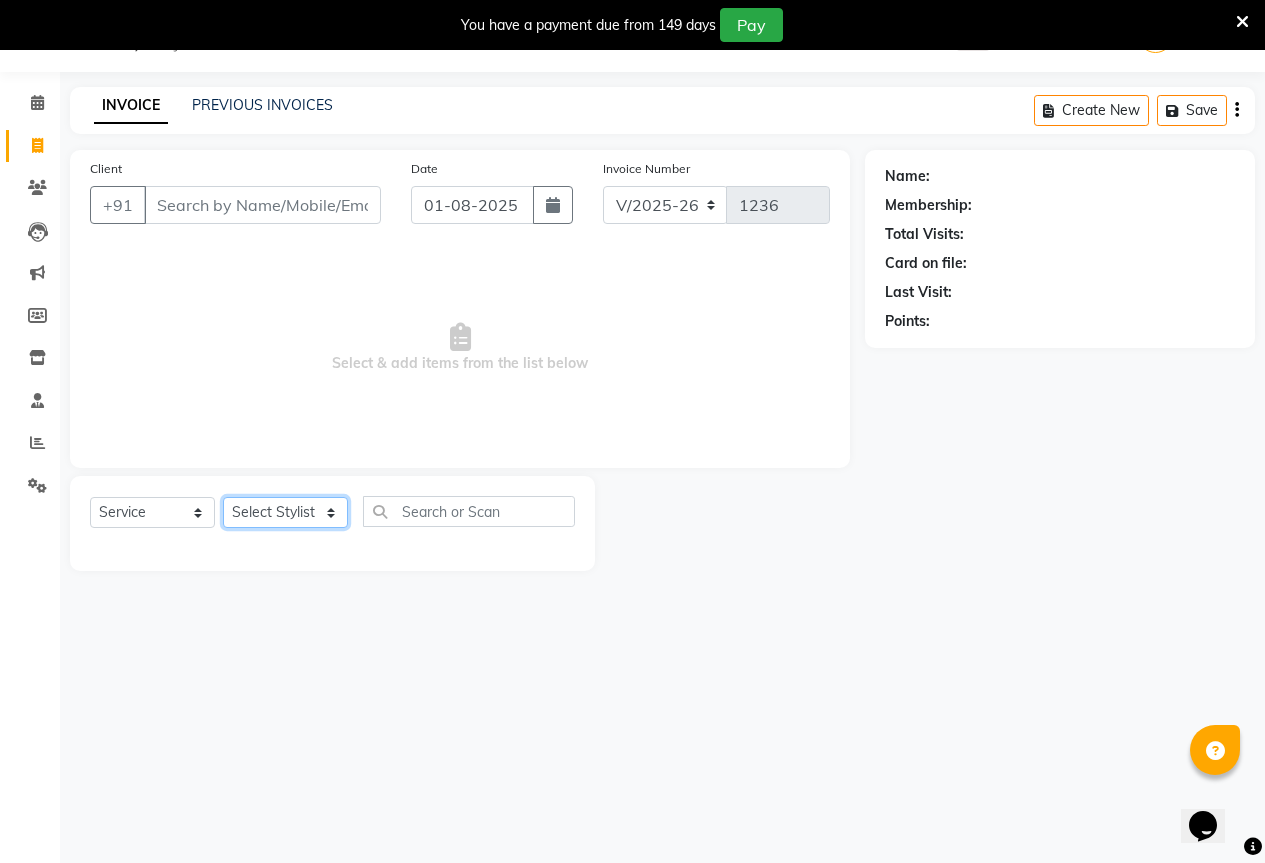 click on "Select Stylist AKASH KAJAL PAYAL RAJ RUTUJA SAHIL" 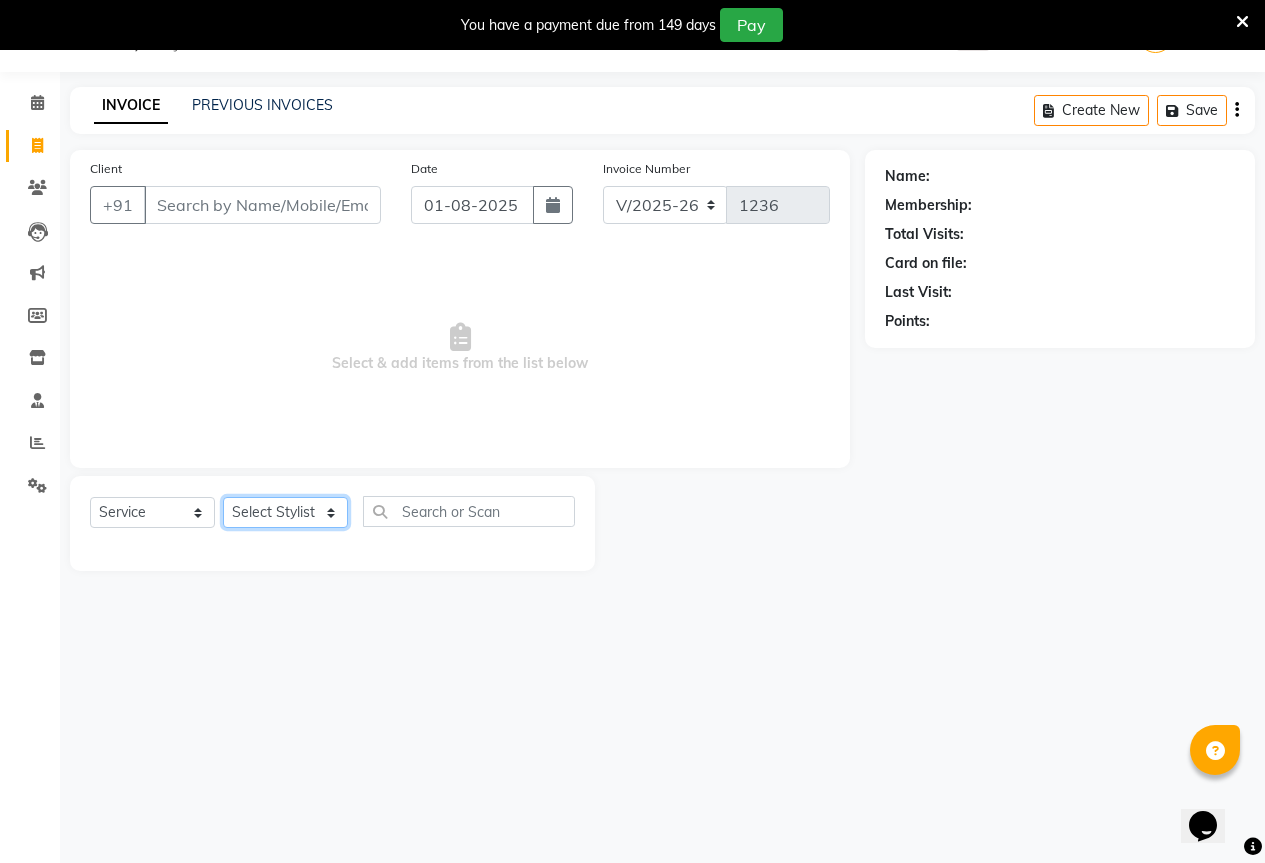 select on "61553" 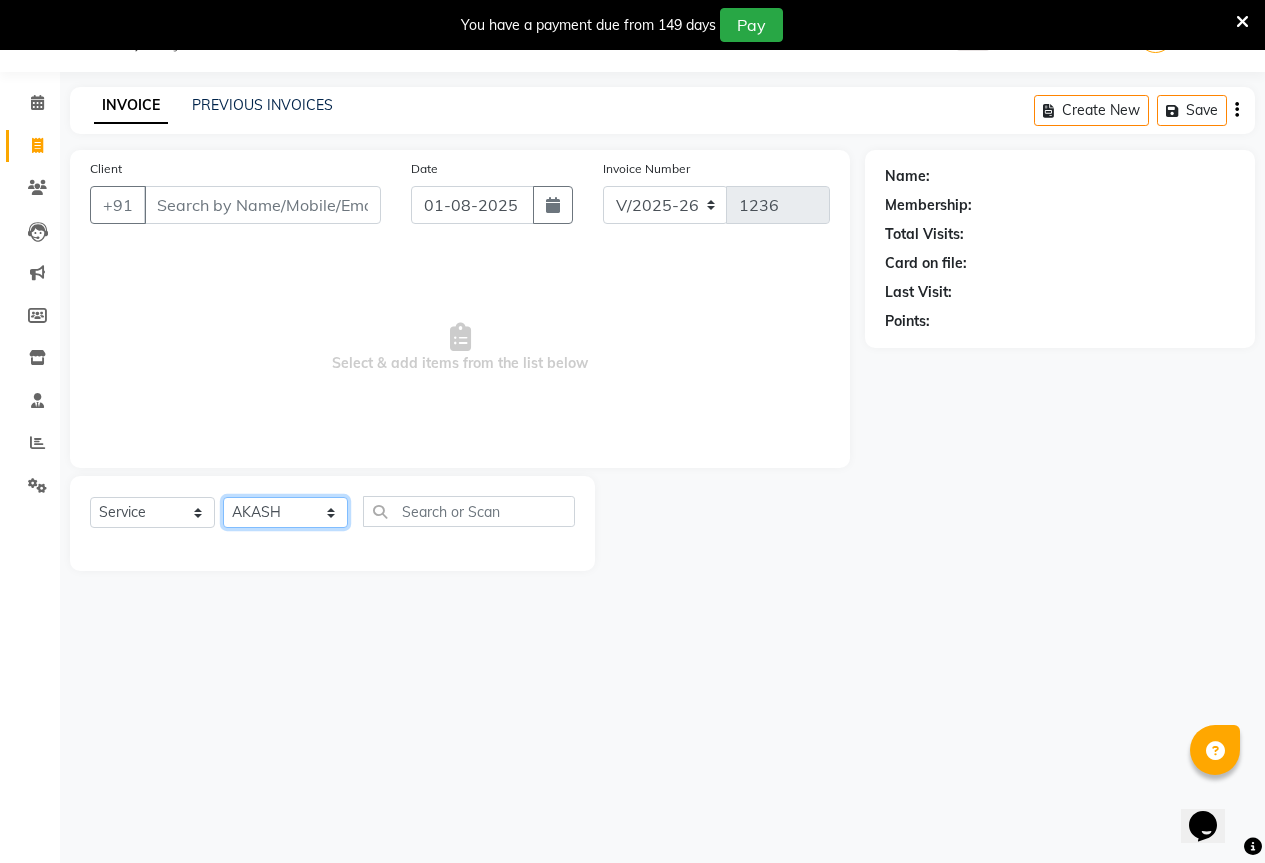 click on "Select Stylist AKASH KAJAL PAYAL RAJ RUTUJA SAHIL" 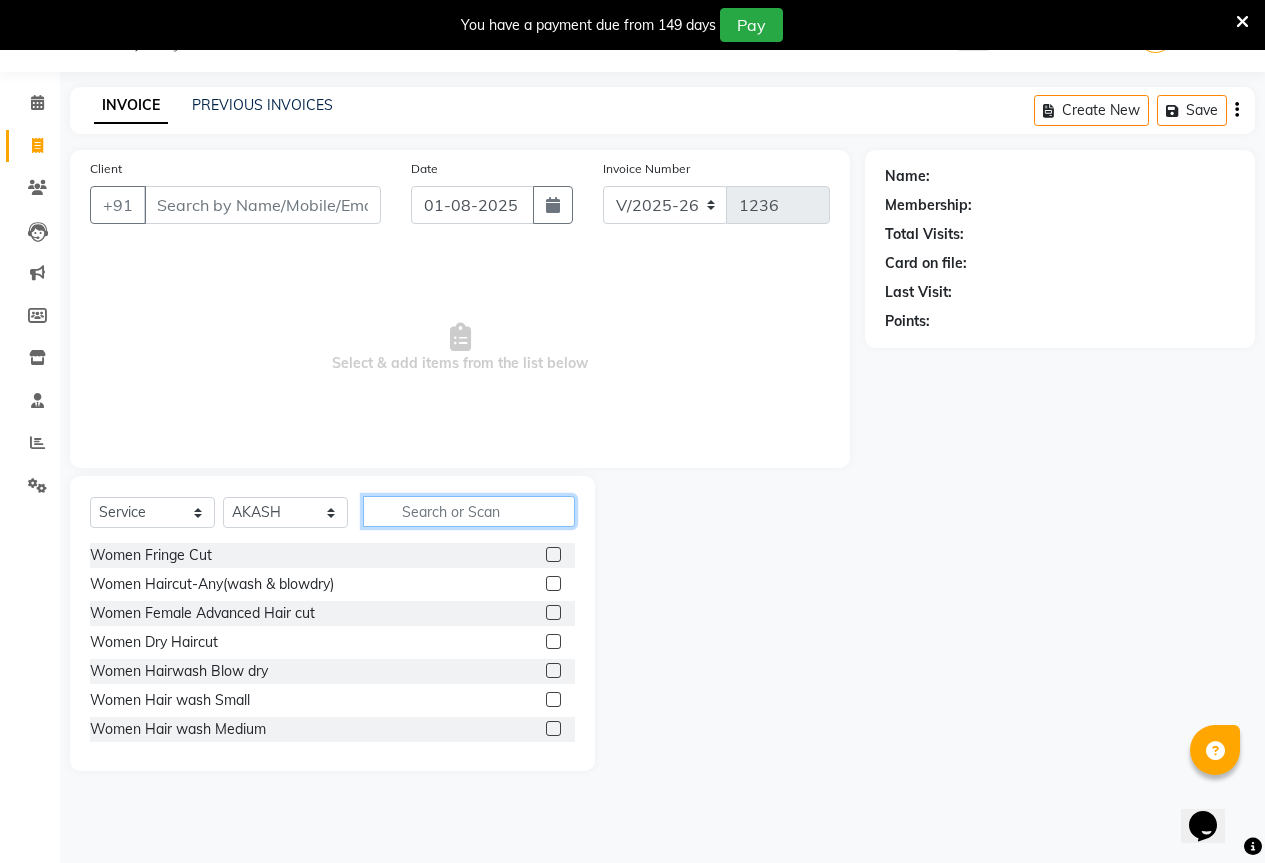 click 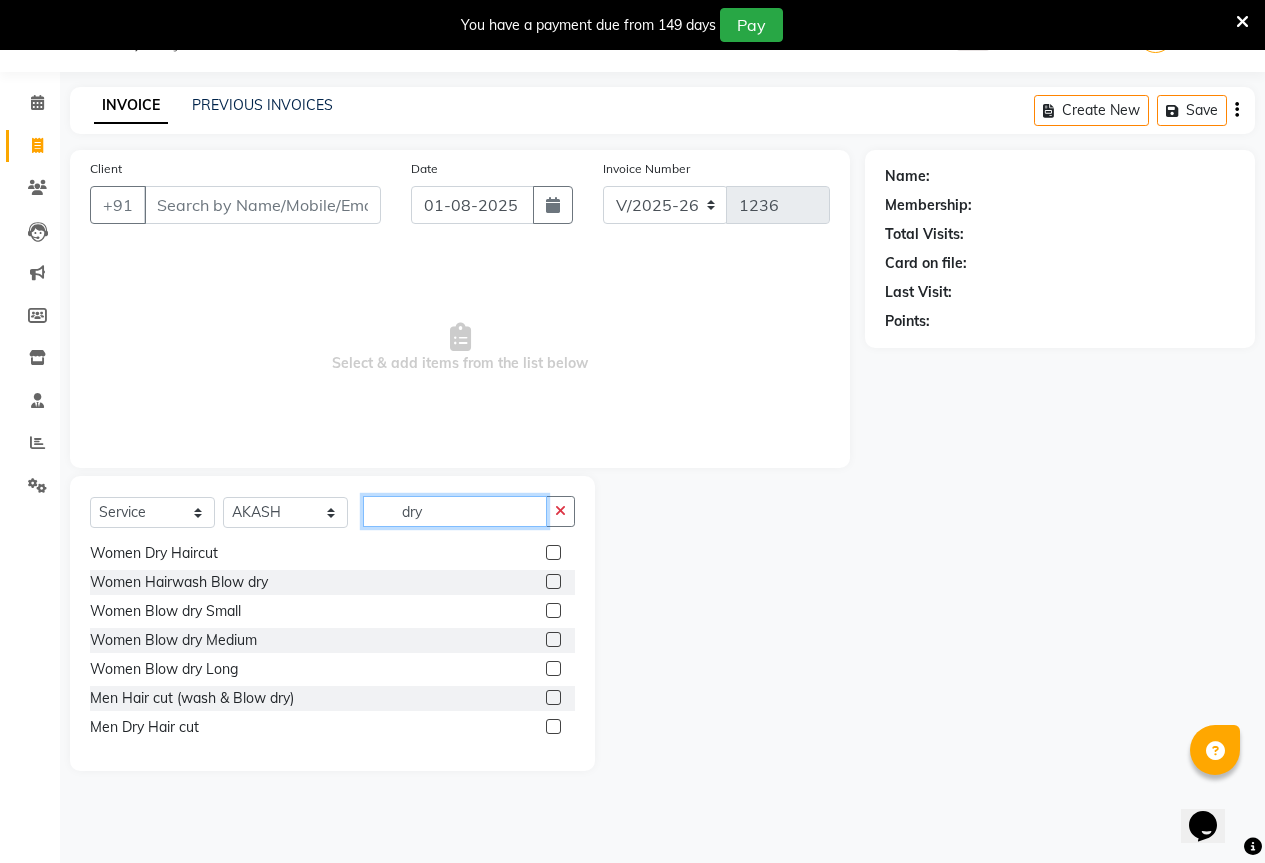 scroll, scrollTop: 61, scrollLeft: 0, axis: vertical 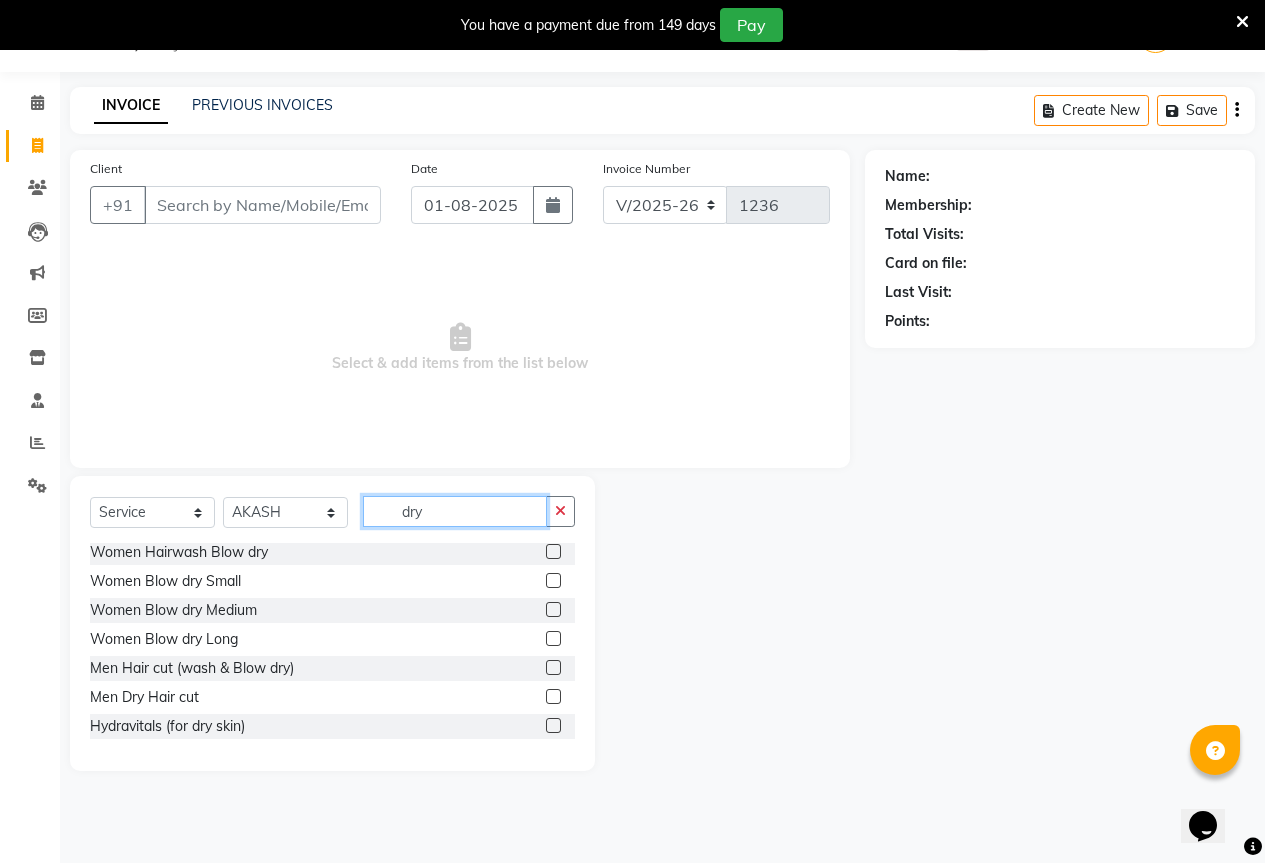 type on "dry" 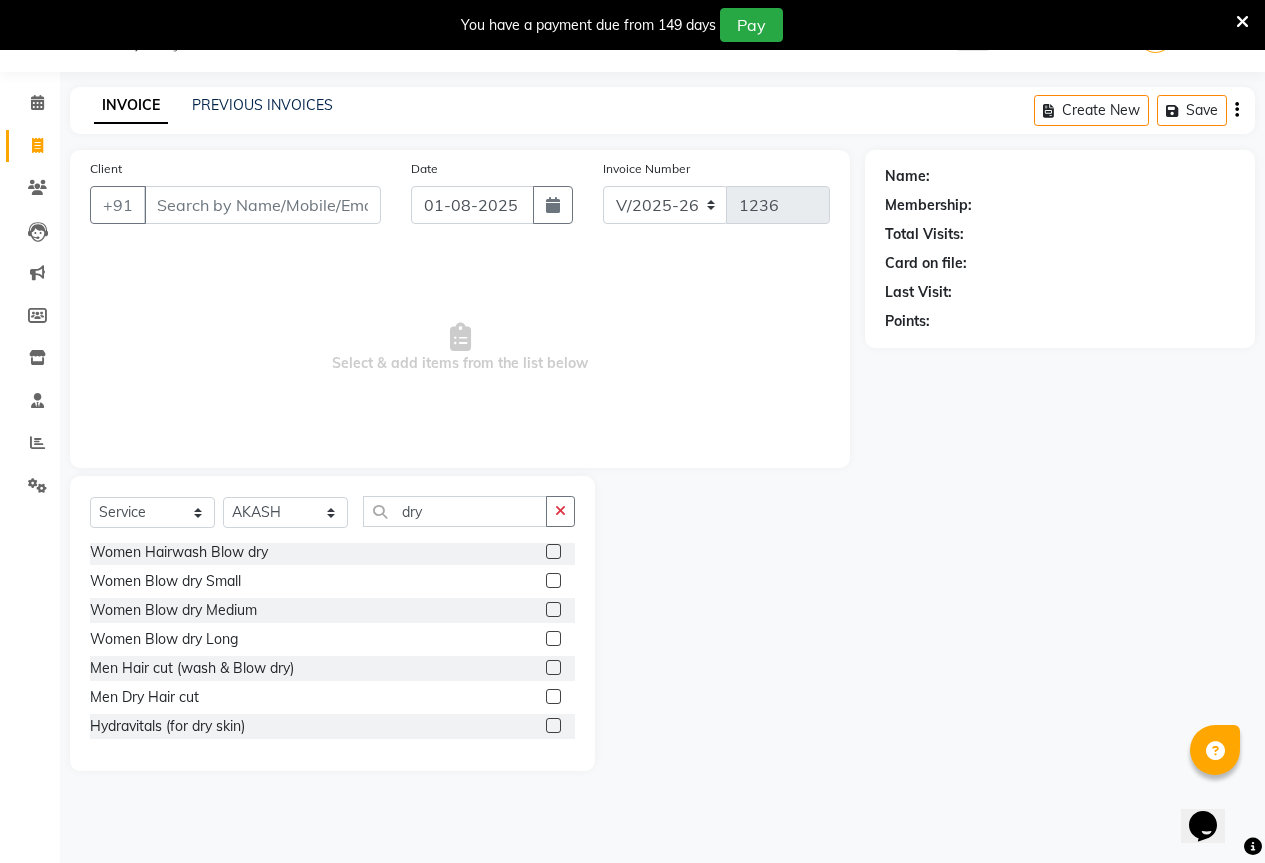 click 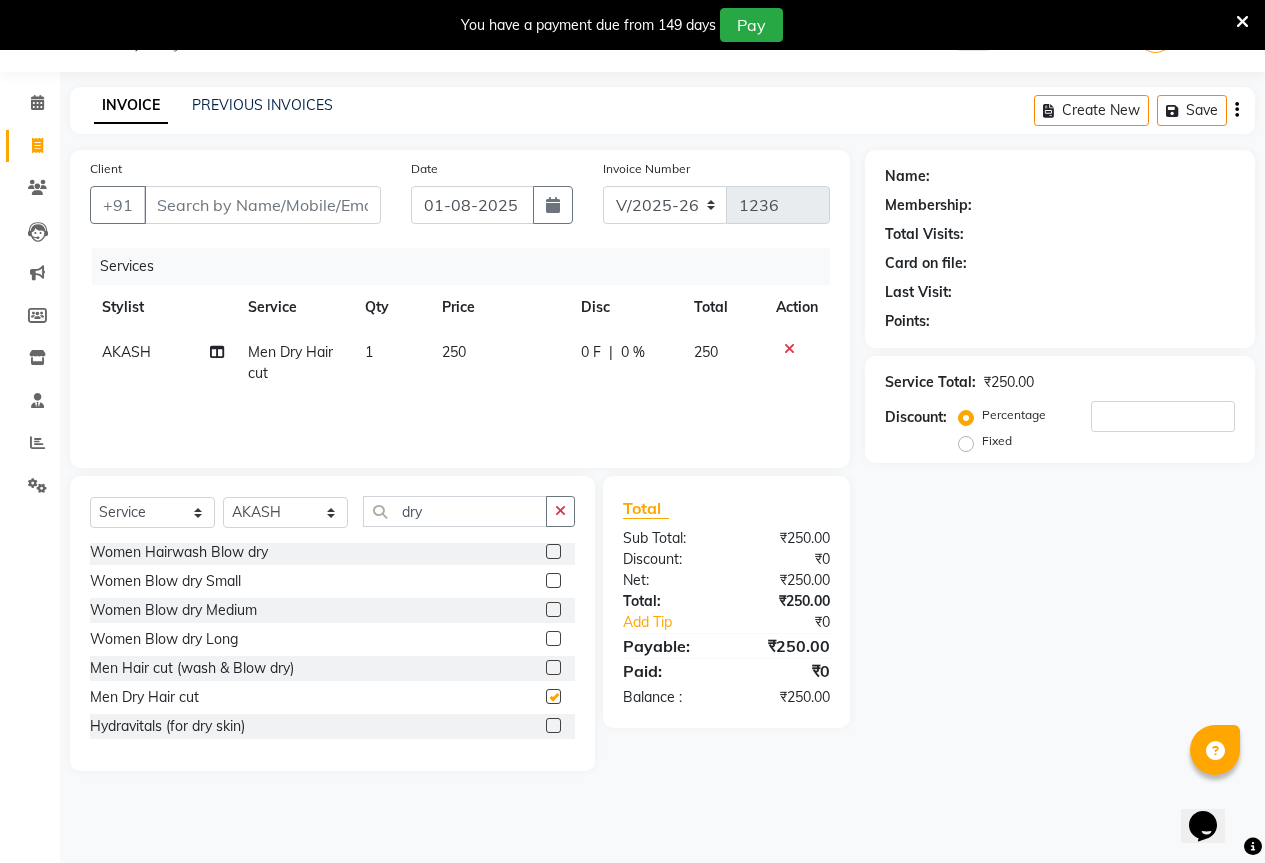 checkbox on "false" 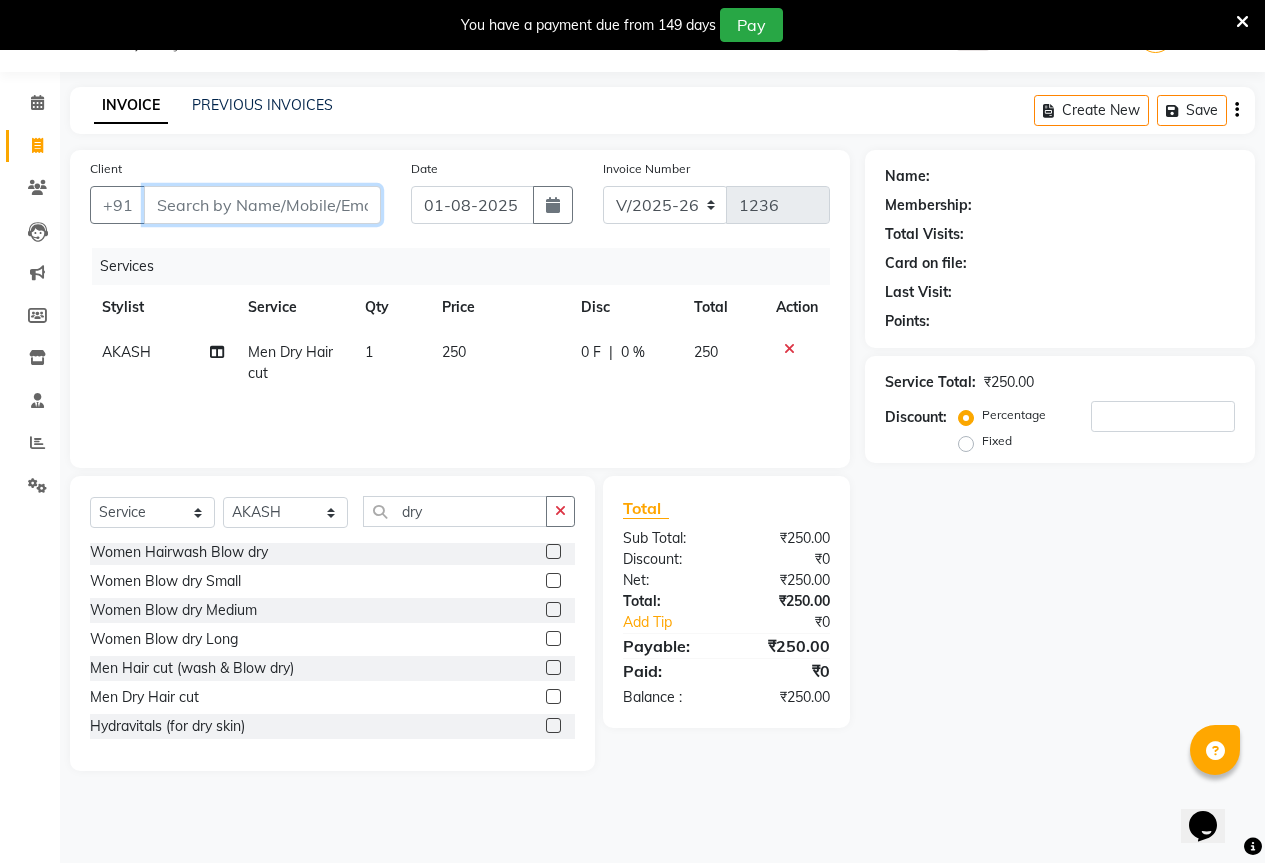 click on "Client" at bounding box center (262, 205) 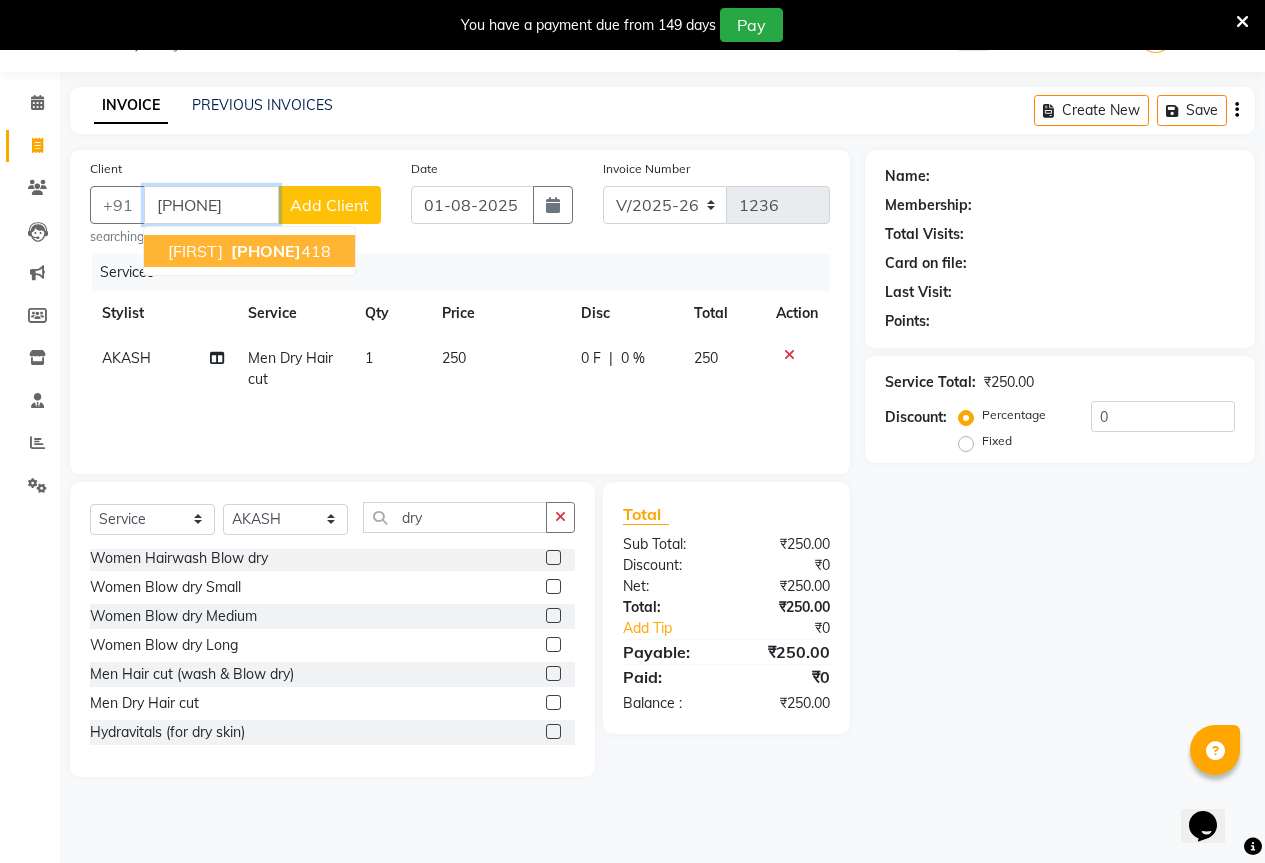 type on "[PHONE]" 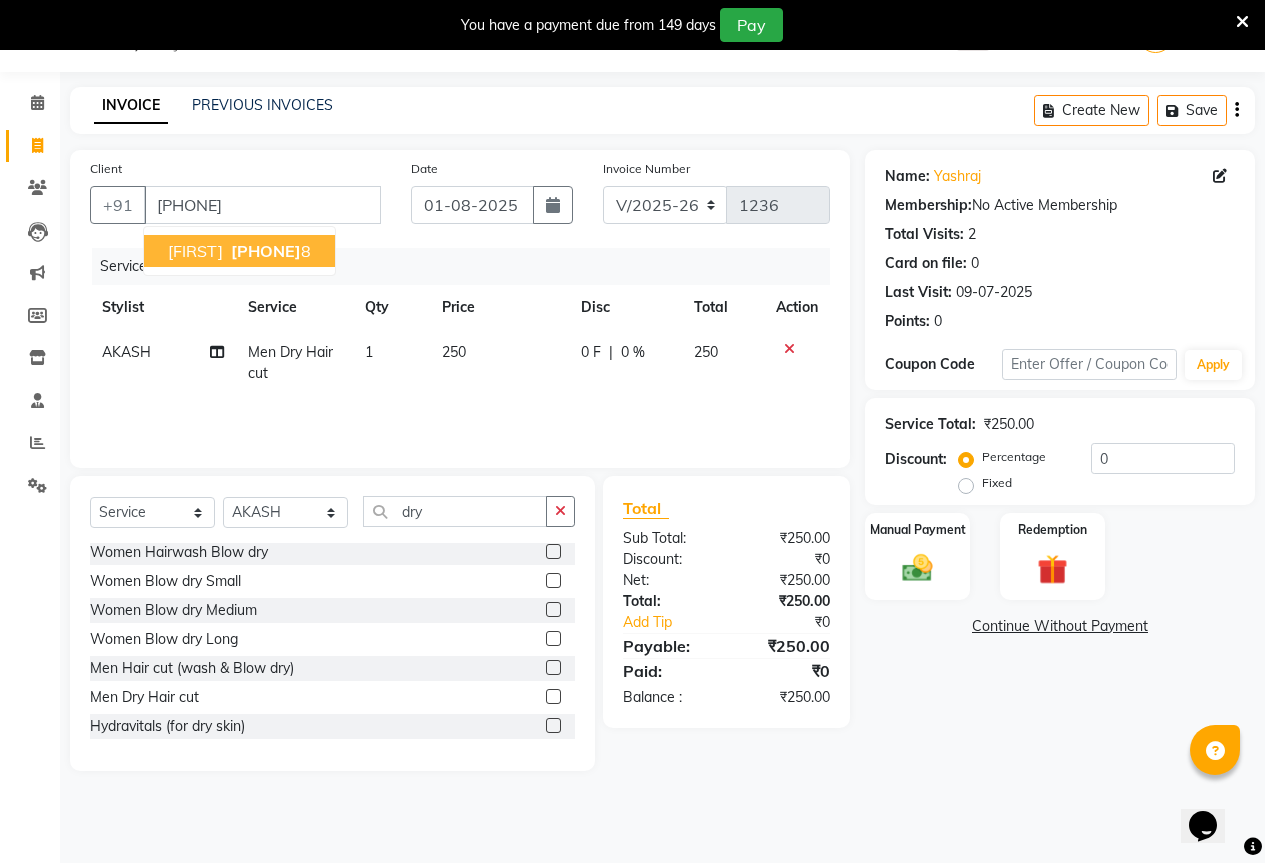 click on "[FIRST]" at bounding box center [195, 251] 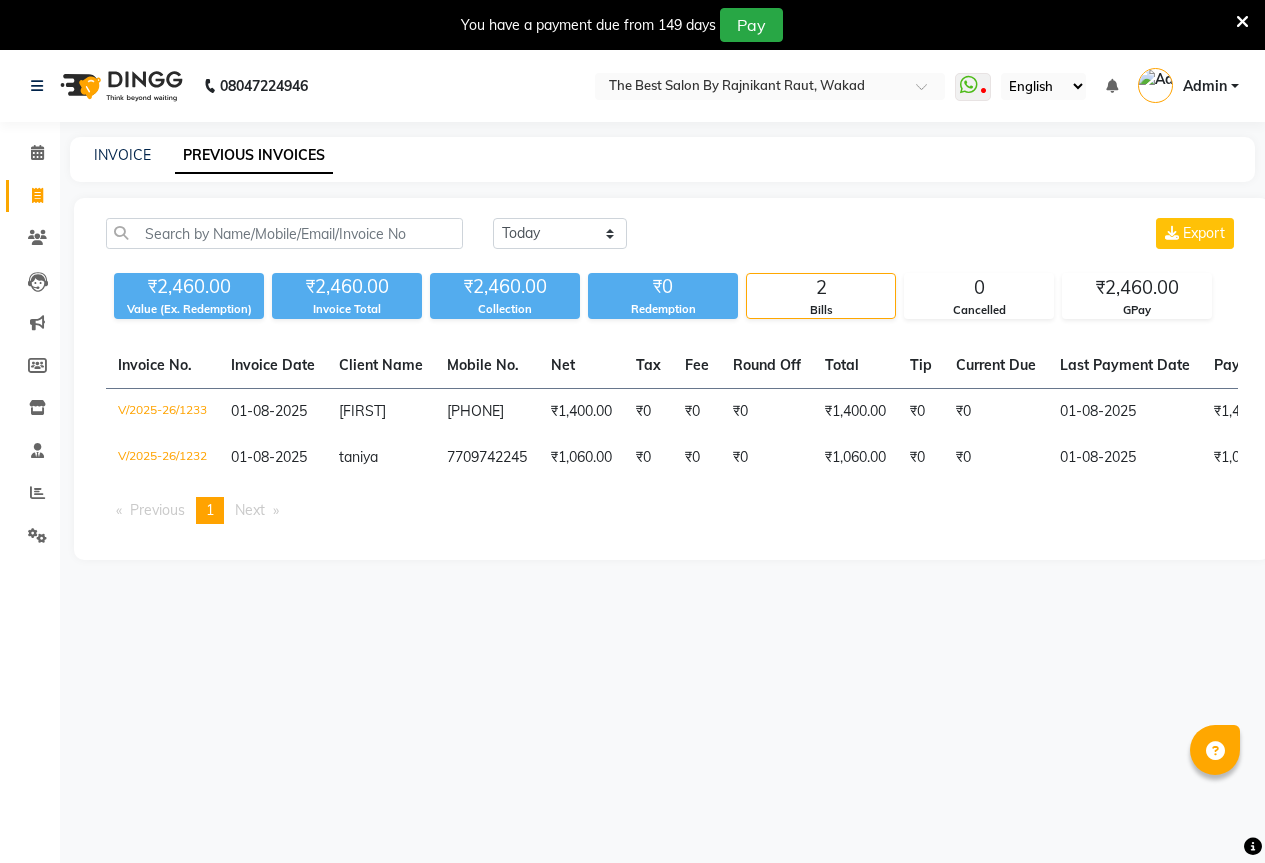 scroll, scrollTop: 50, scrollLeft: 0, axis: vertical 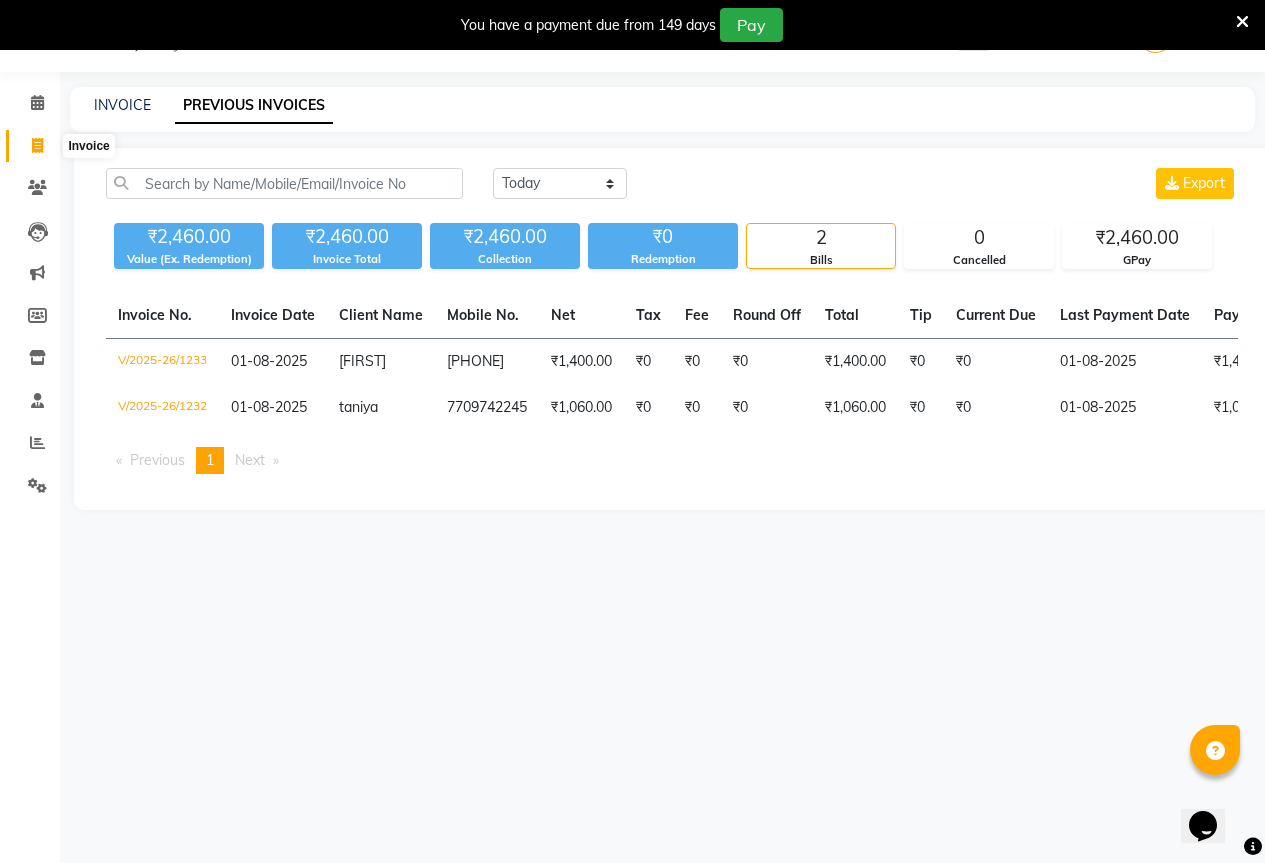 click 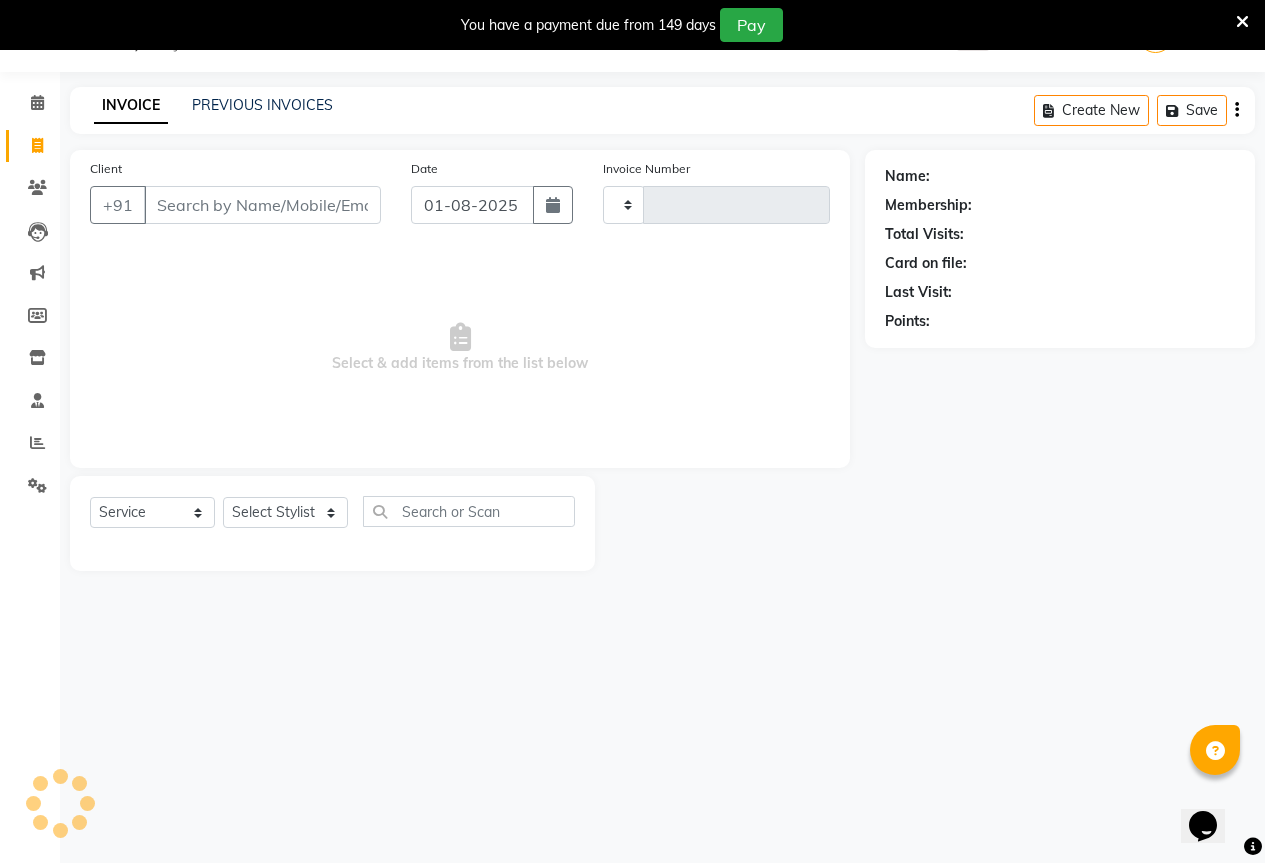 type on "1234" 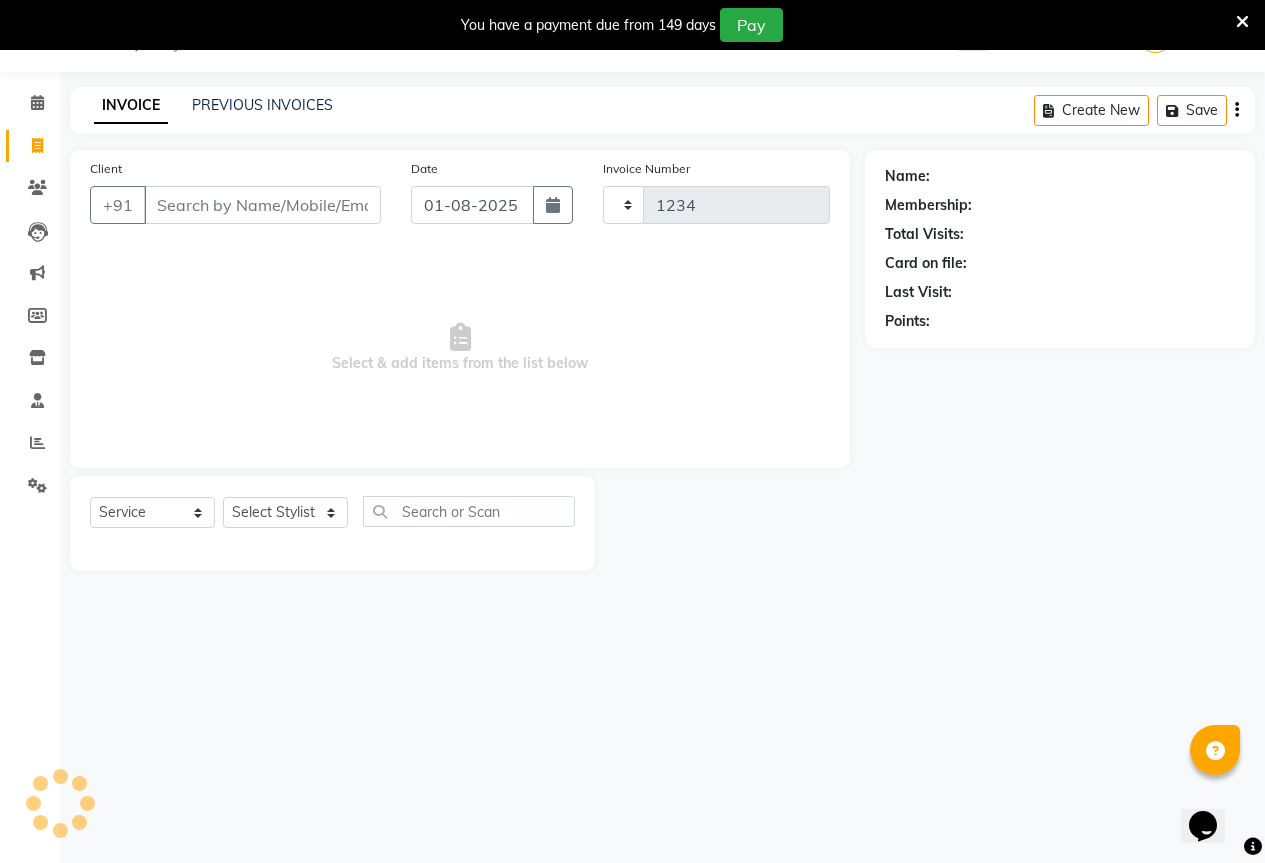 select on "7209" 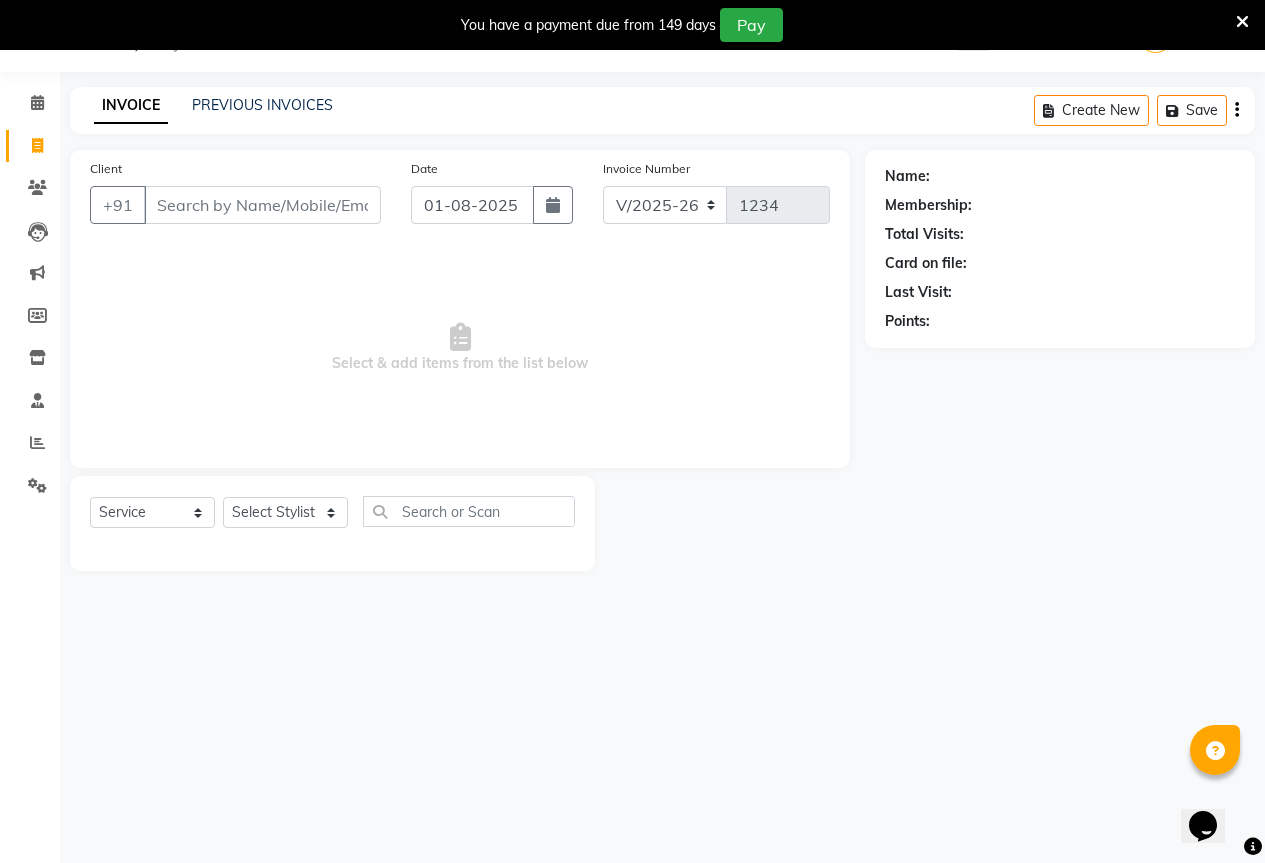 click on "Client" at bounding box center [262, 205] 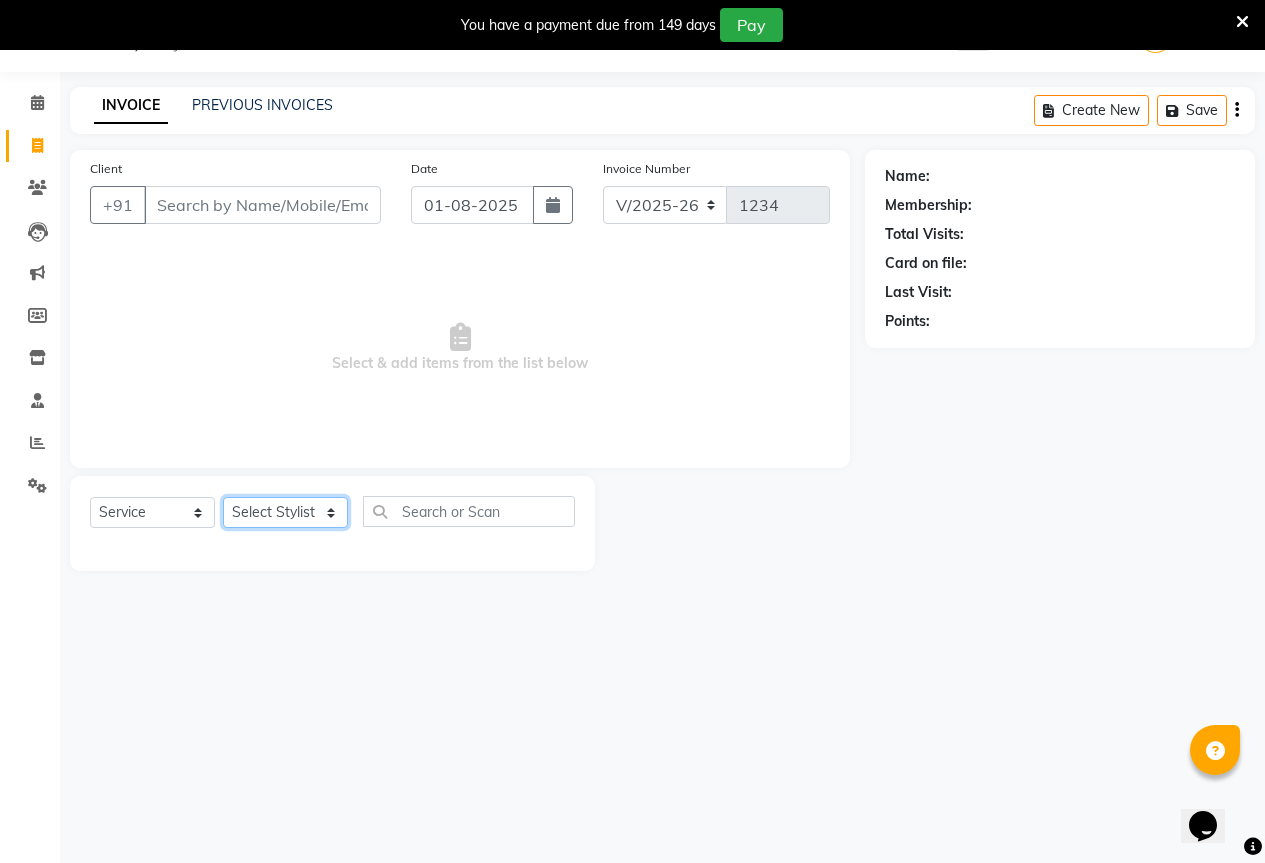 click on "Select Stylist AKASH KAJAL PAYAL RAJ RUTUJA SAHIL" 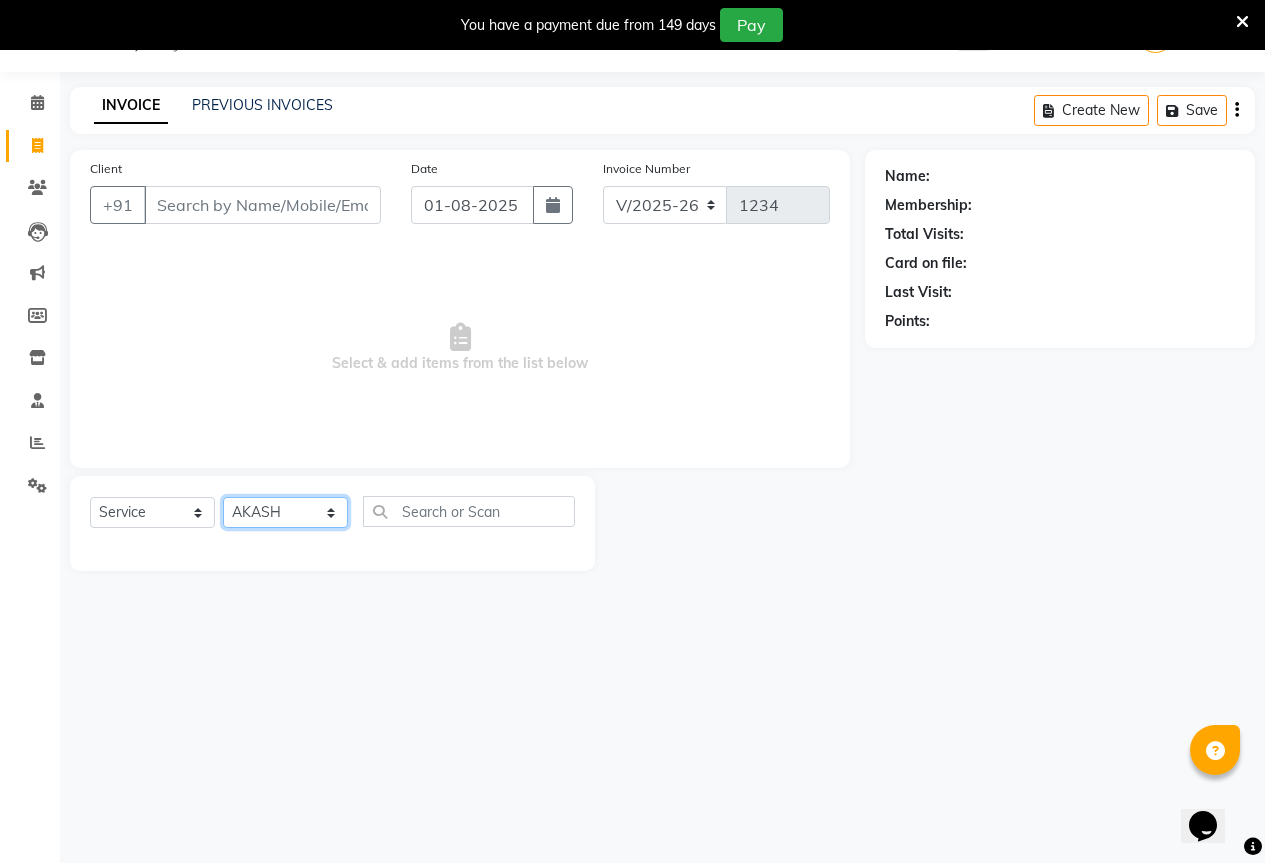 click on "Select Stylist AKASH KAJAL PAYAL RAJ RUTUJA SAHIL" 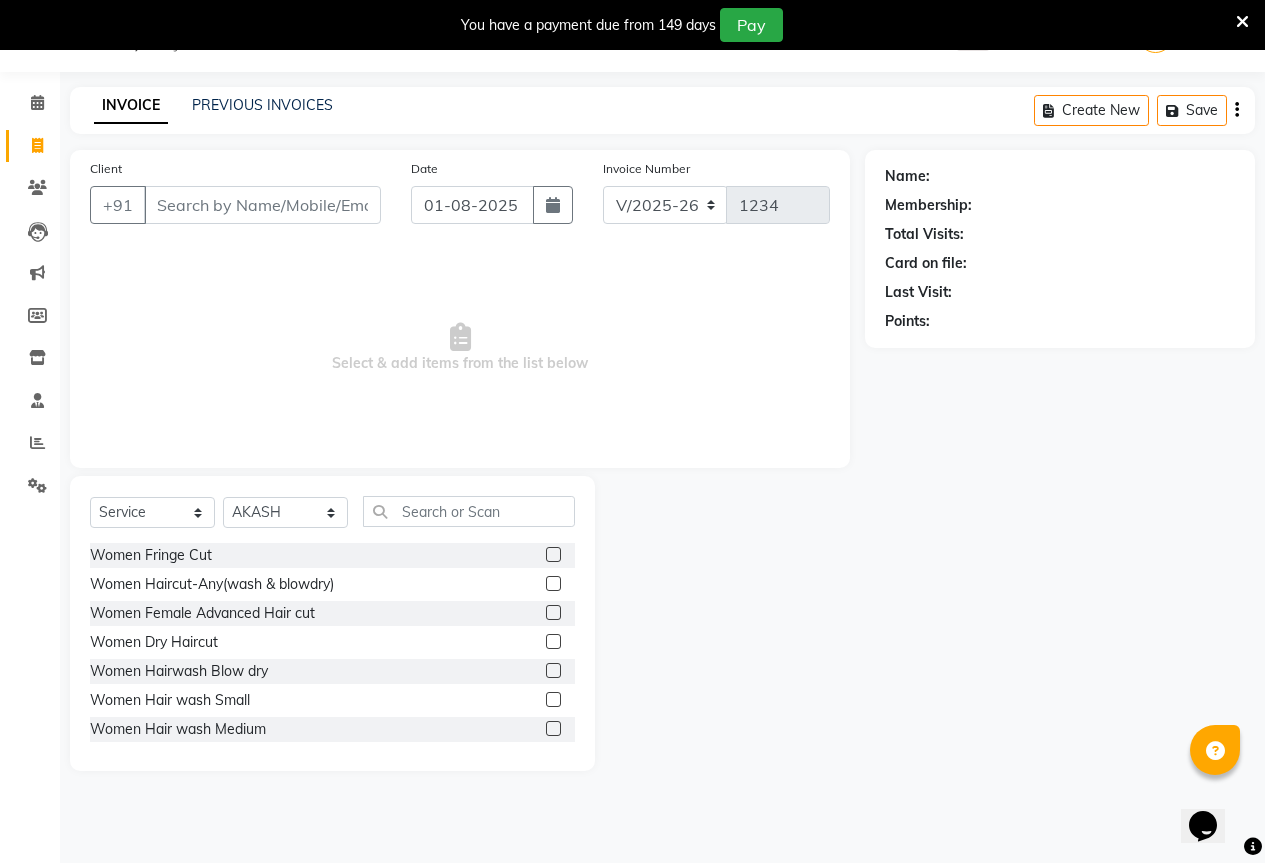 click 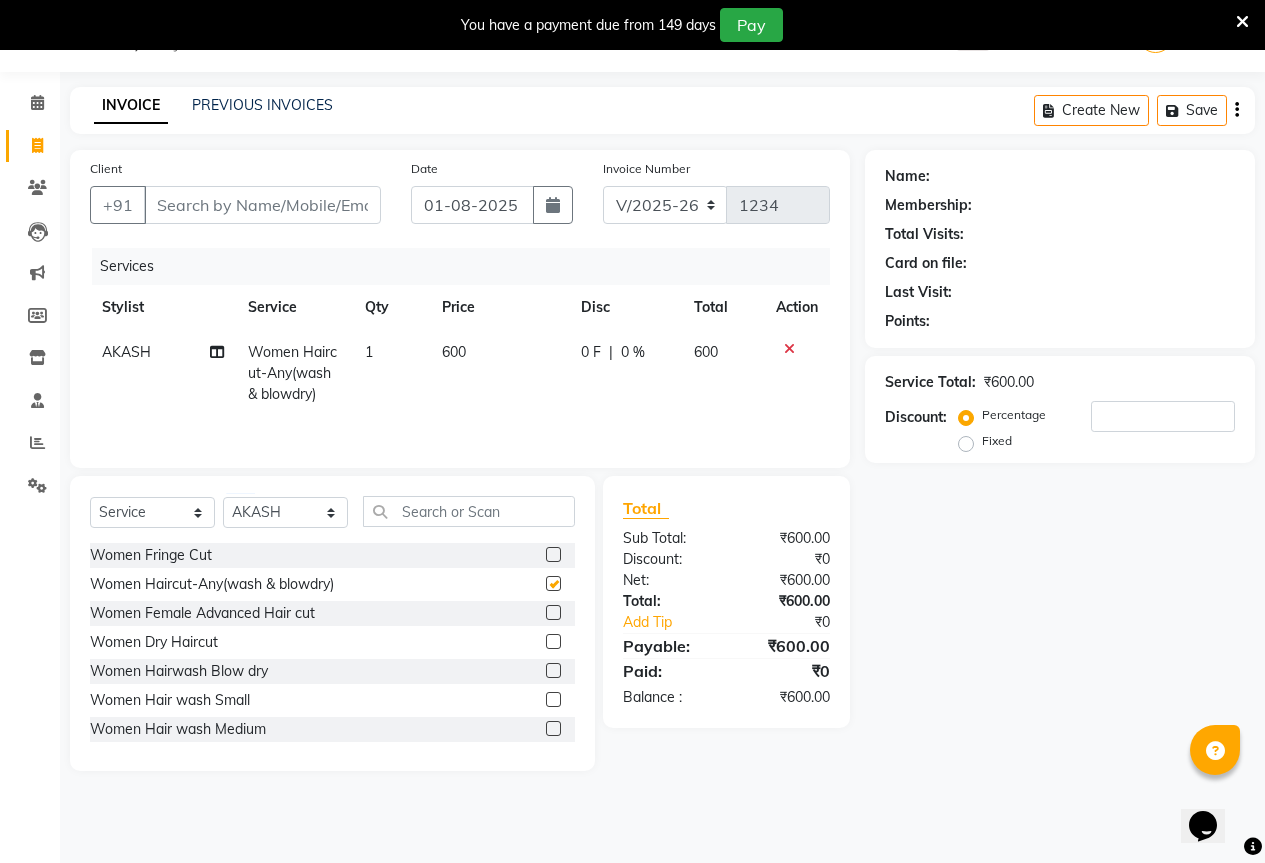 checkbox on "false" 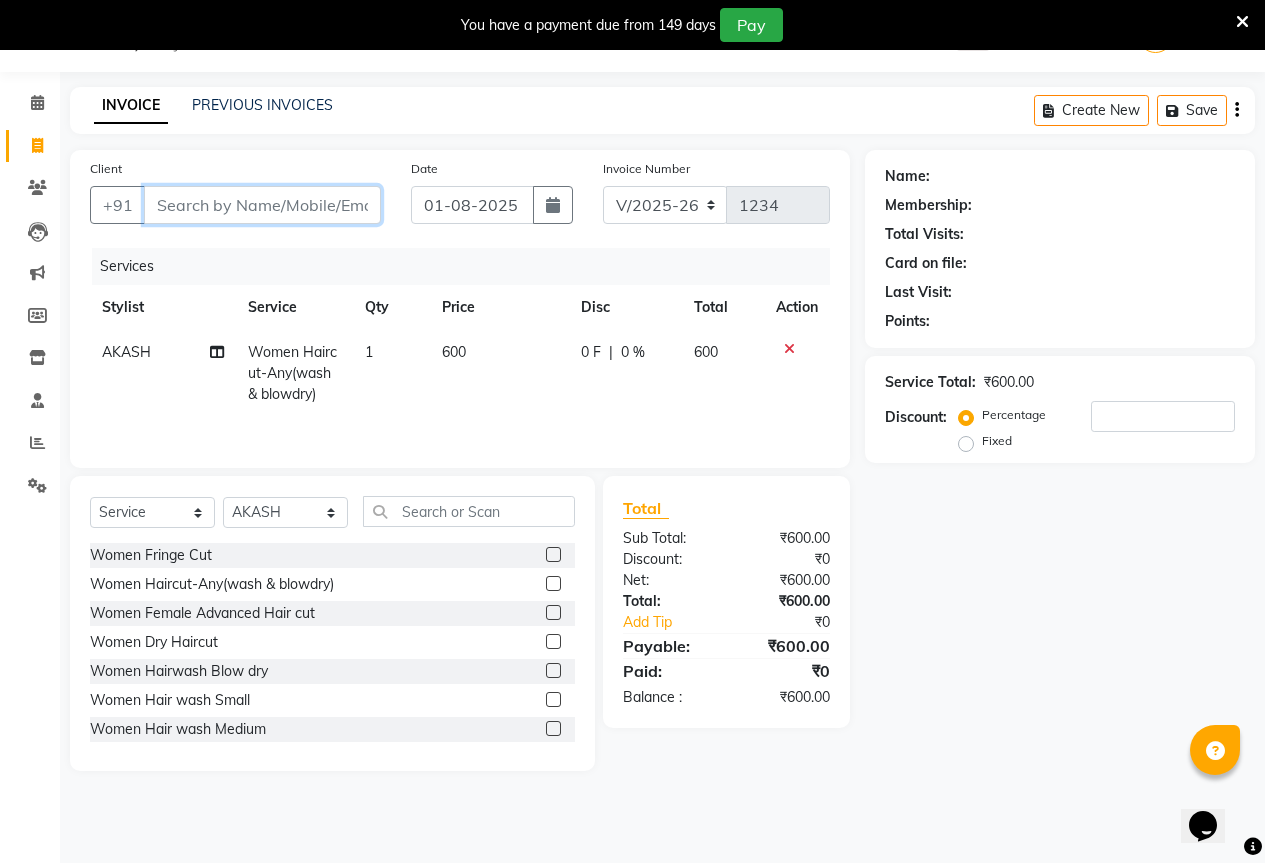 click on "Client" at bounding box center [262, 205] 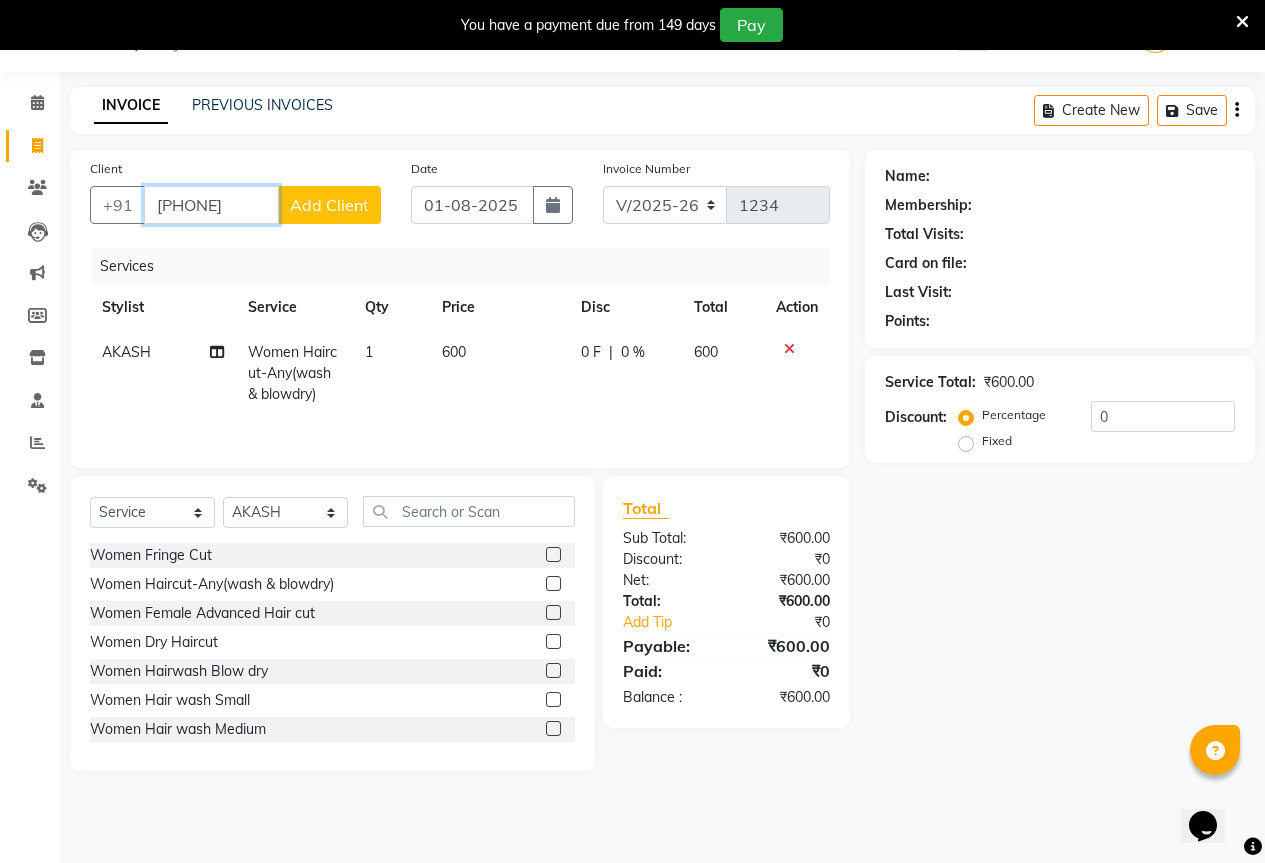 type on "7620299914" 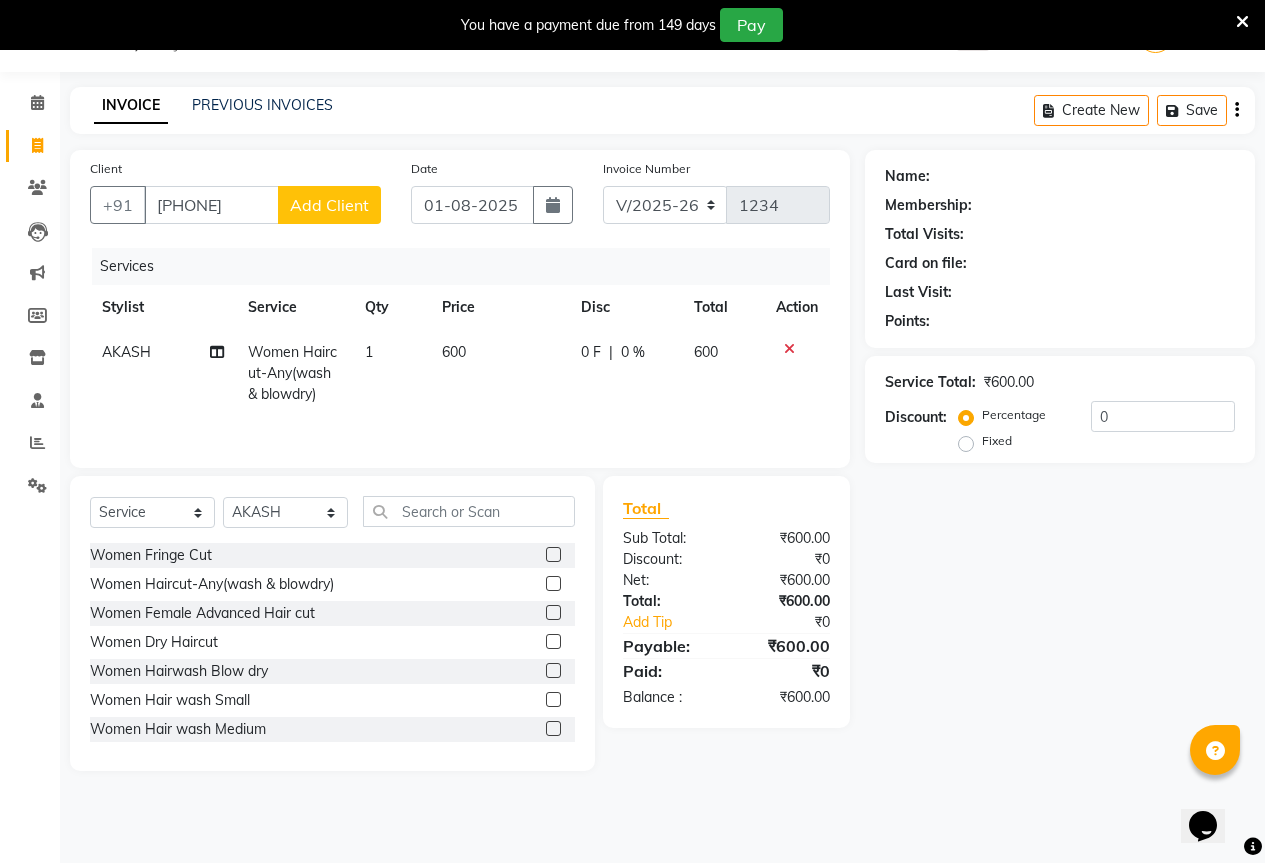 click on "Add Client" 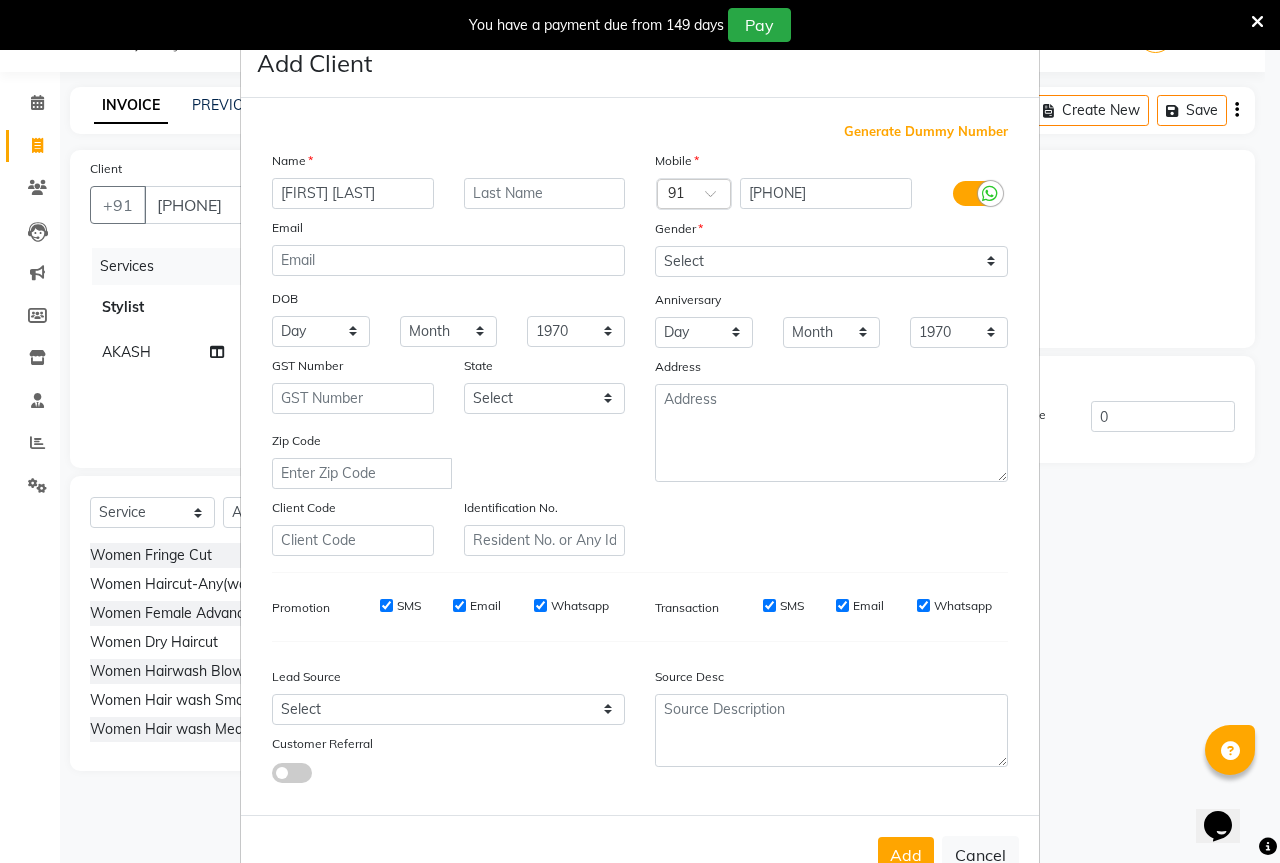 type on "seema patil" 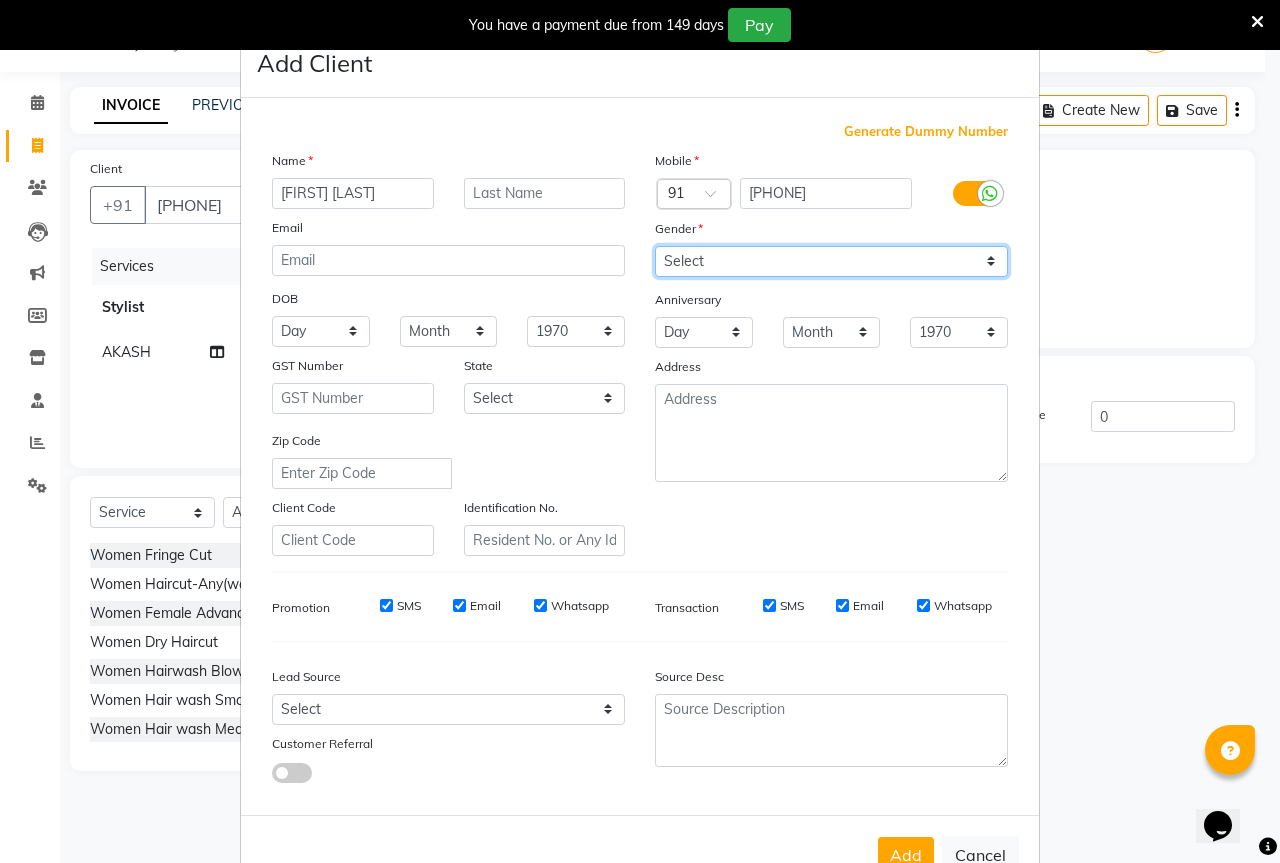 click on "Select Male Female Other Prefer Not To Say" at bounding box center [831, 261] 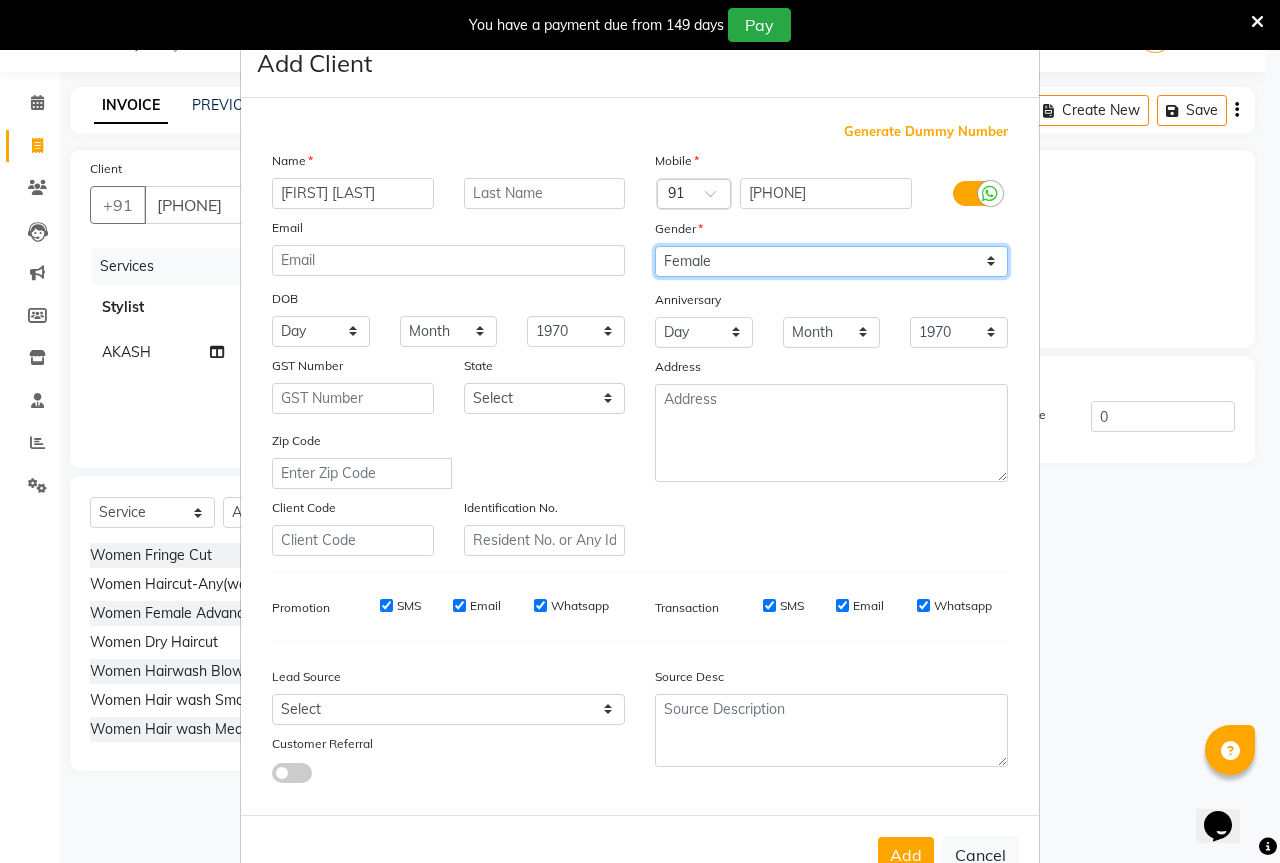 click on "Select Male Female Other Prefer Not To Say" at bounding box center [831, 261] 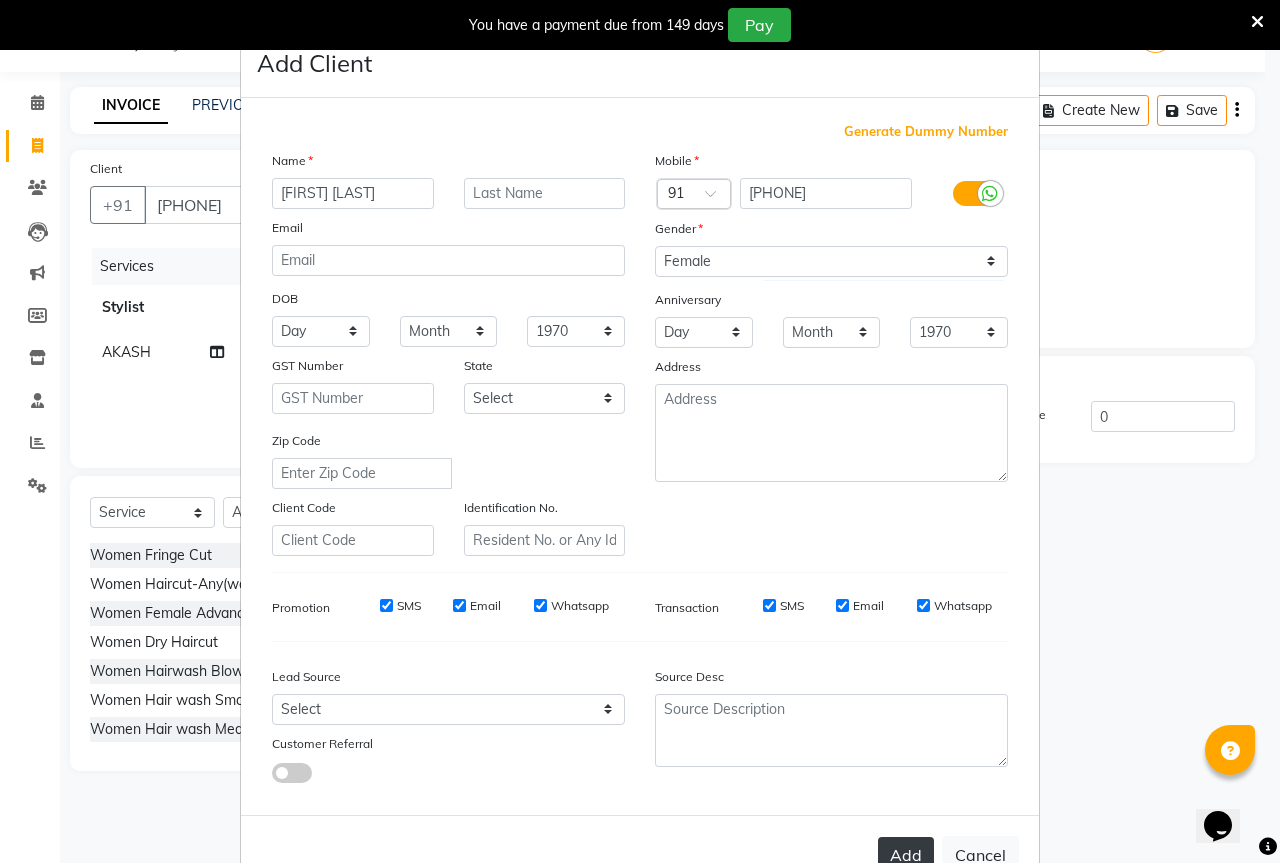 click on "Add" at bounding box center [906, 855] 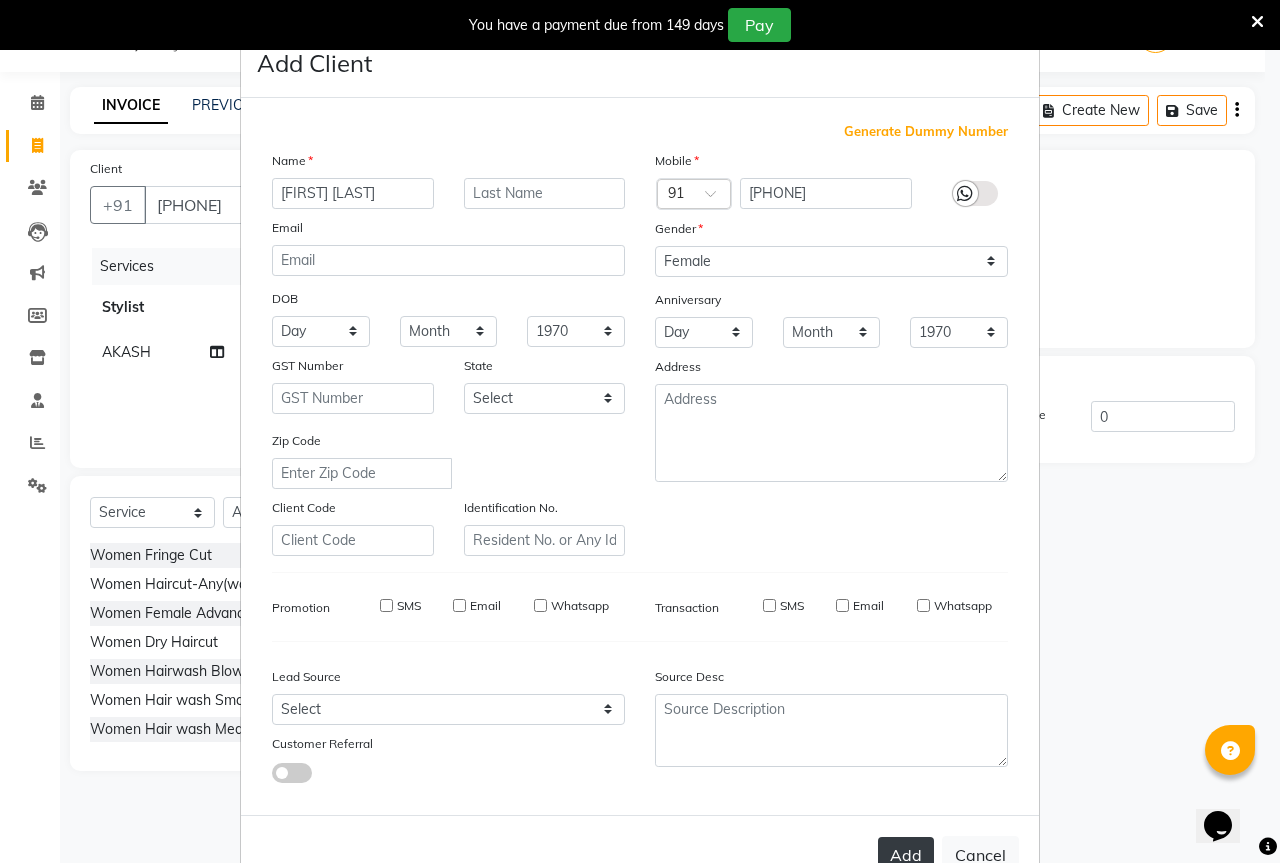 type 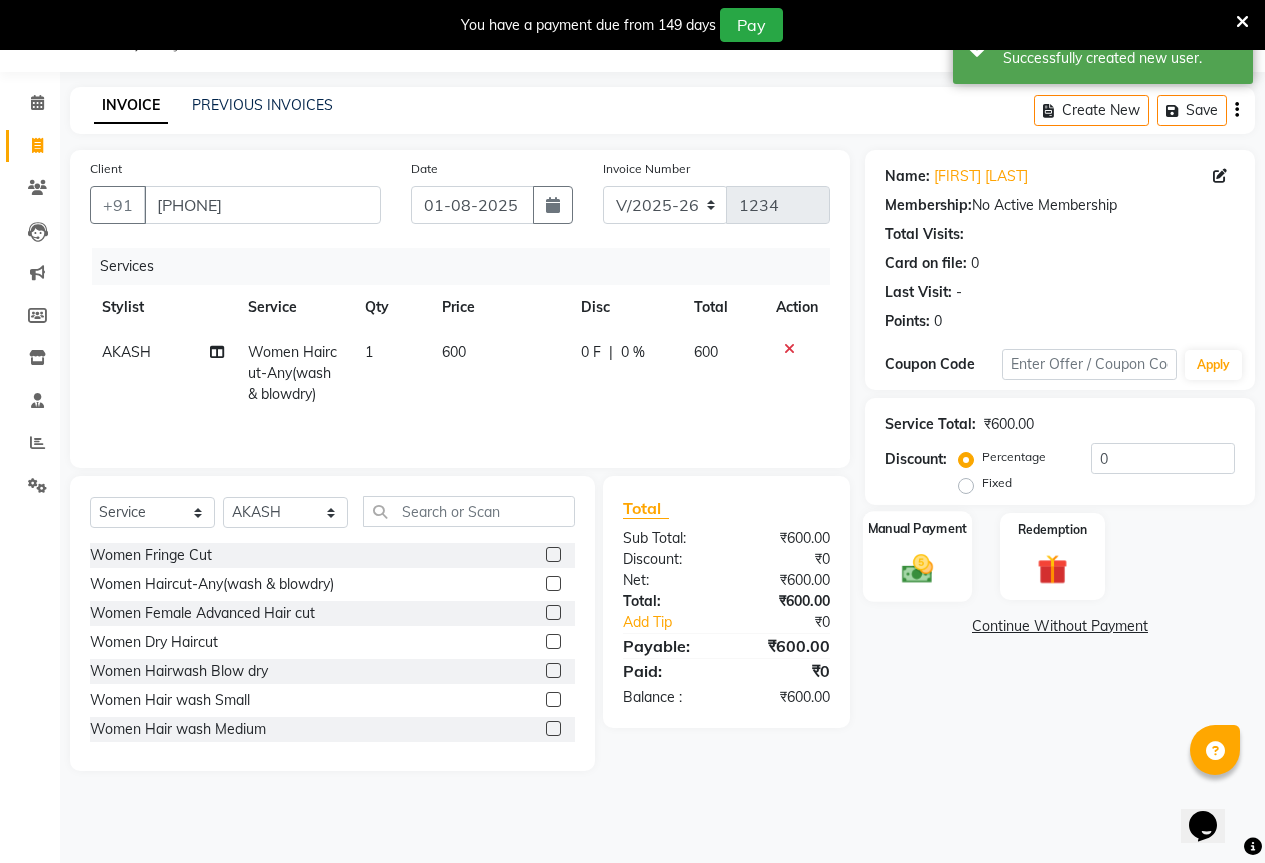 click 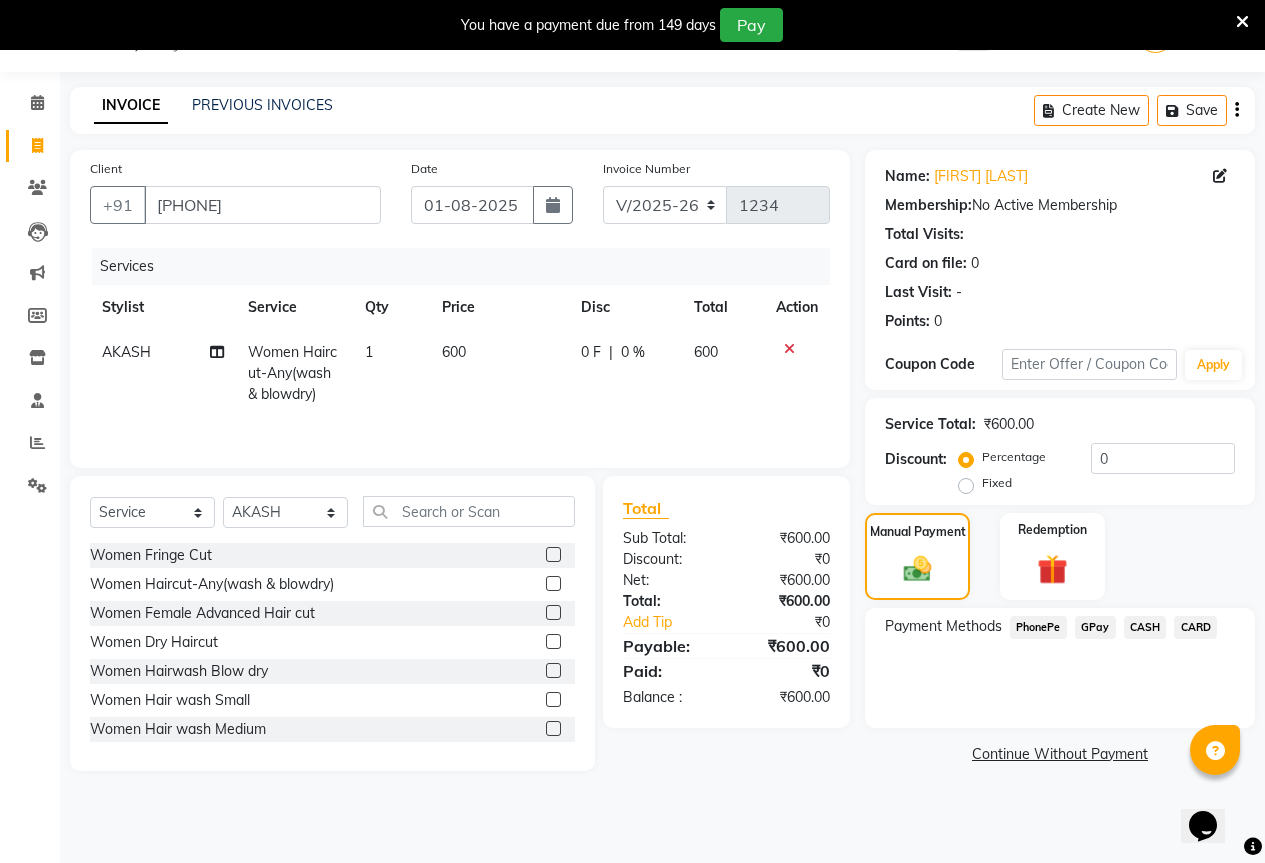 click on "GPay" 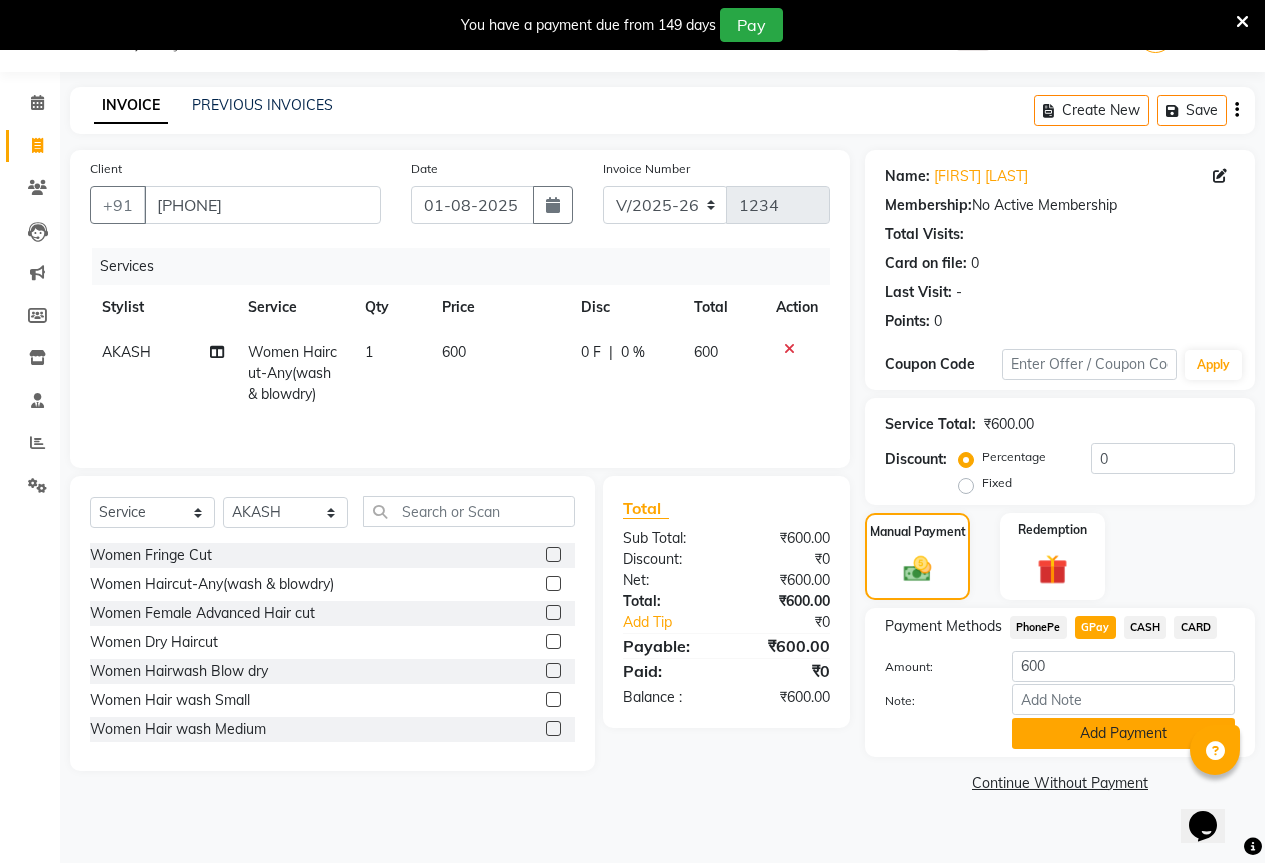 click on "Add Payment" 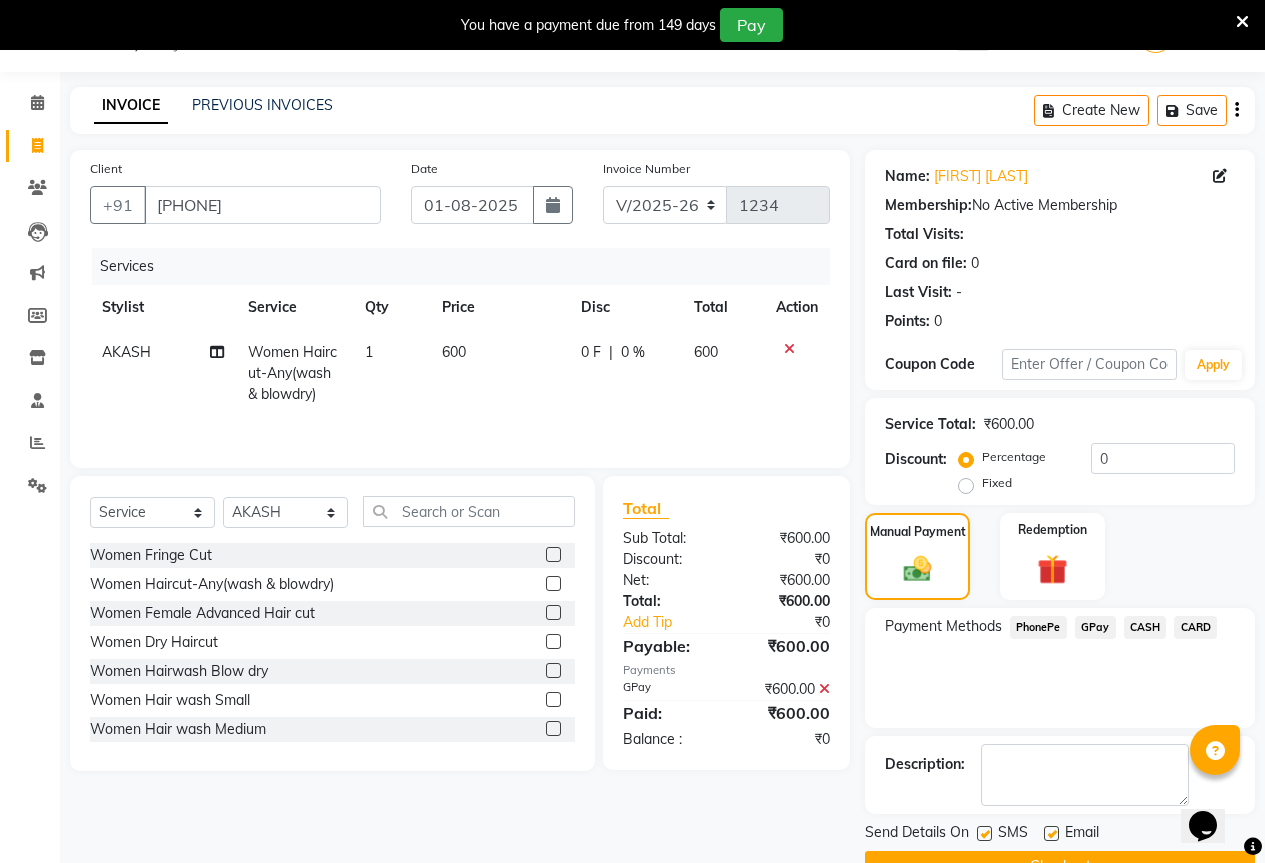 scroll, scrollTop: 99, scrollLeft: 0, axis: vertical 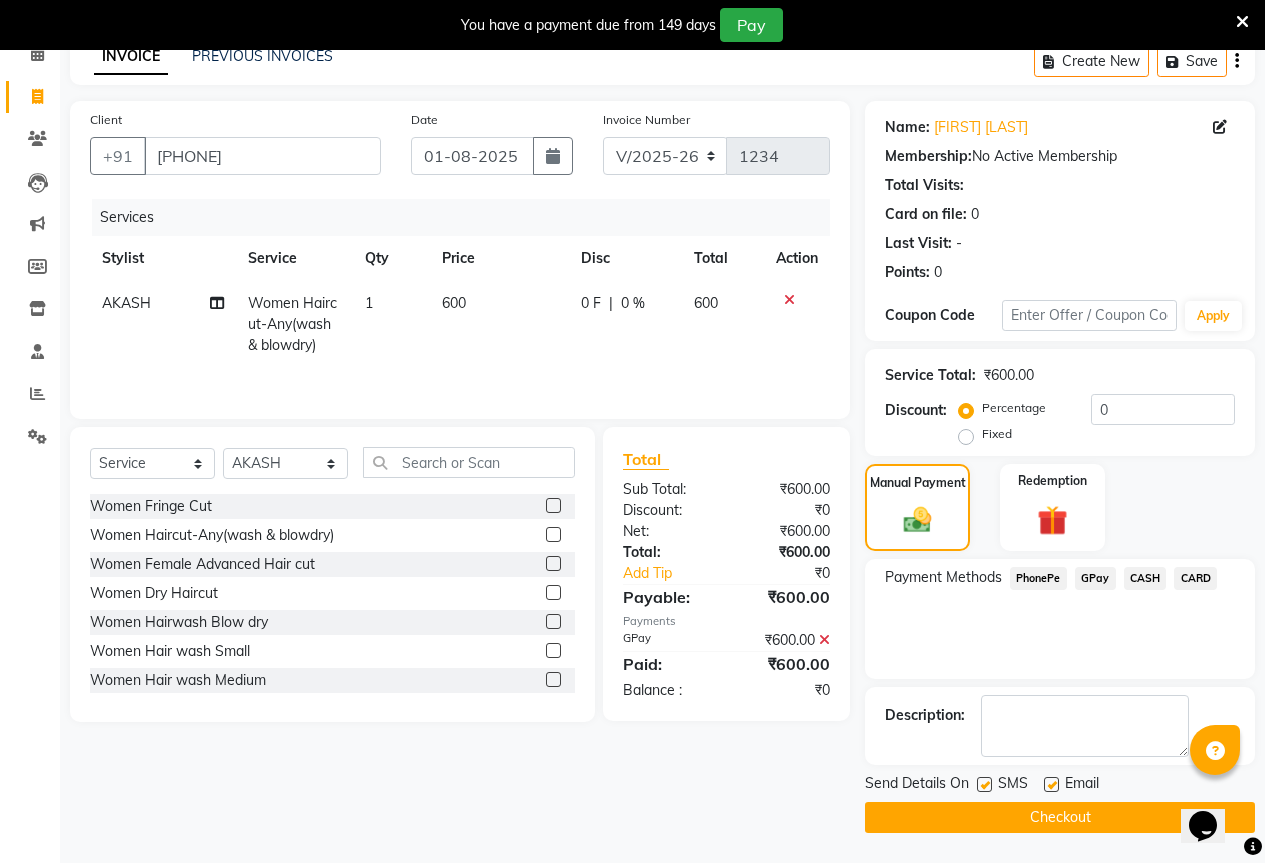 click on "Checkout" 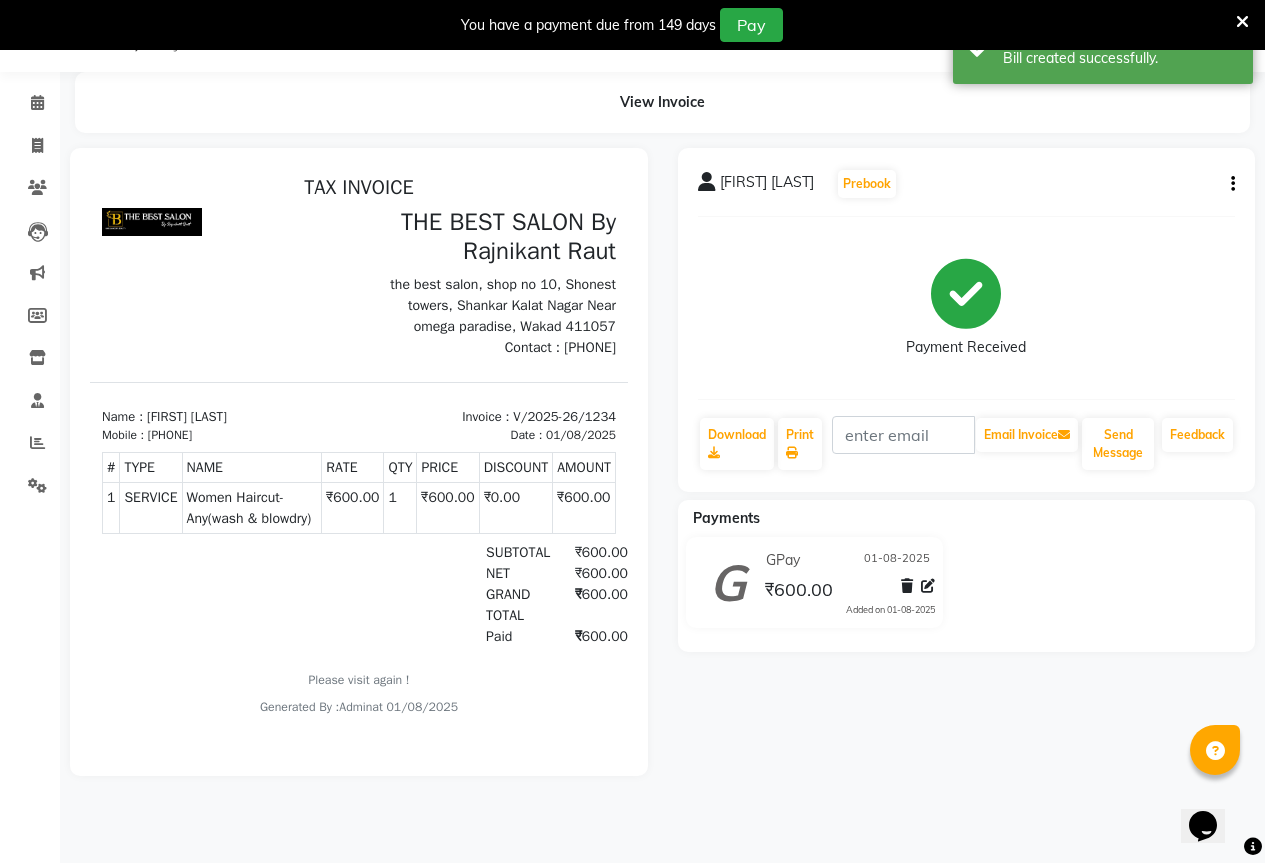 scroll, scrollTop: 0, scrollLeft: 0, axis: both 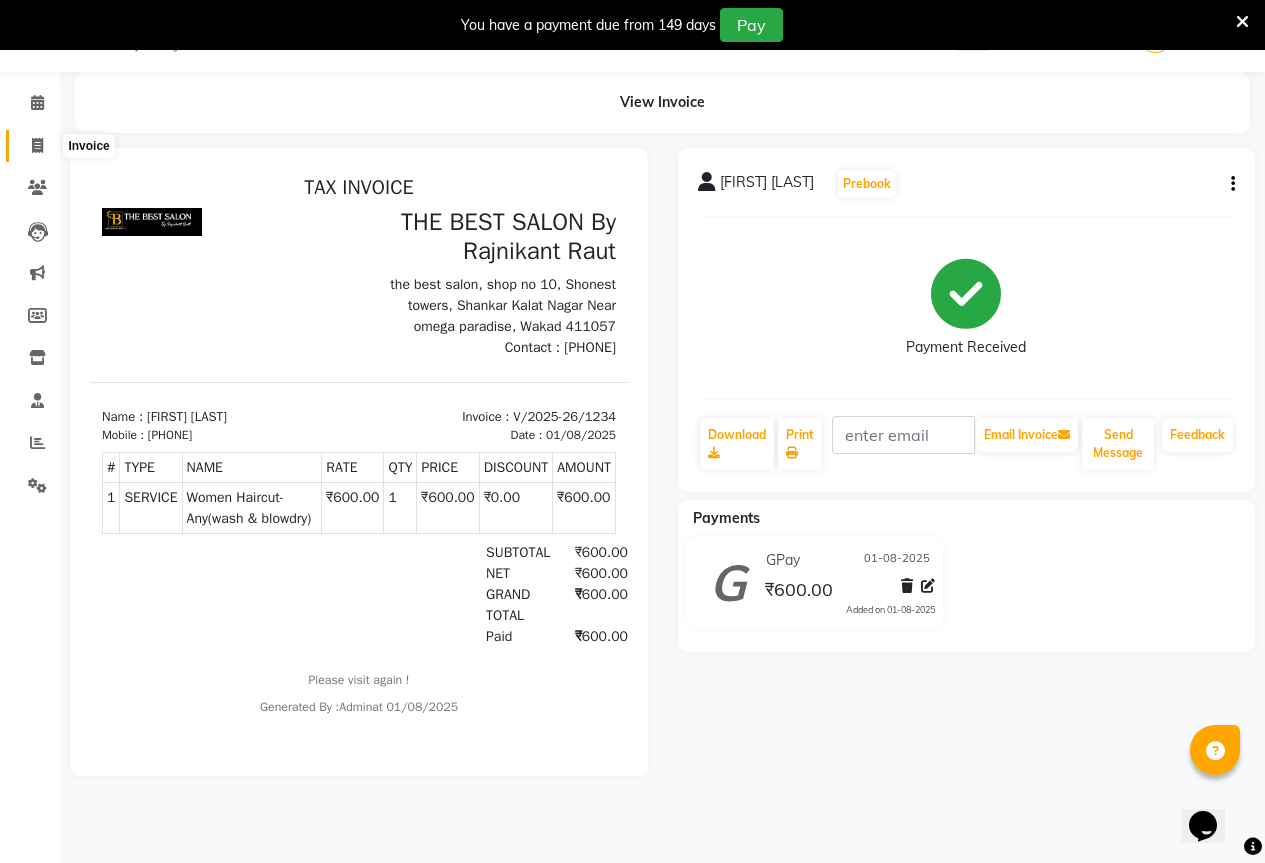 click 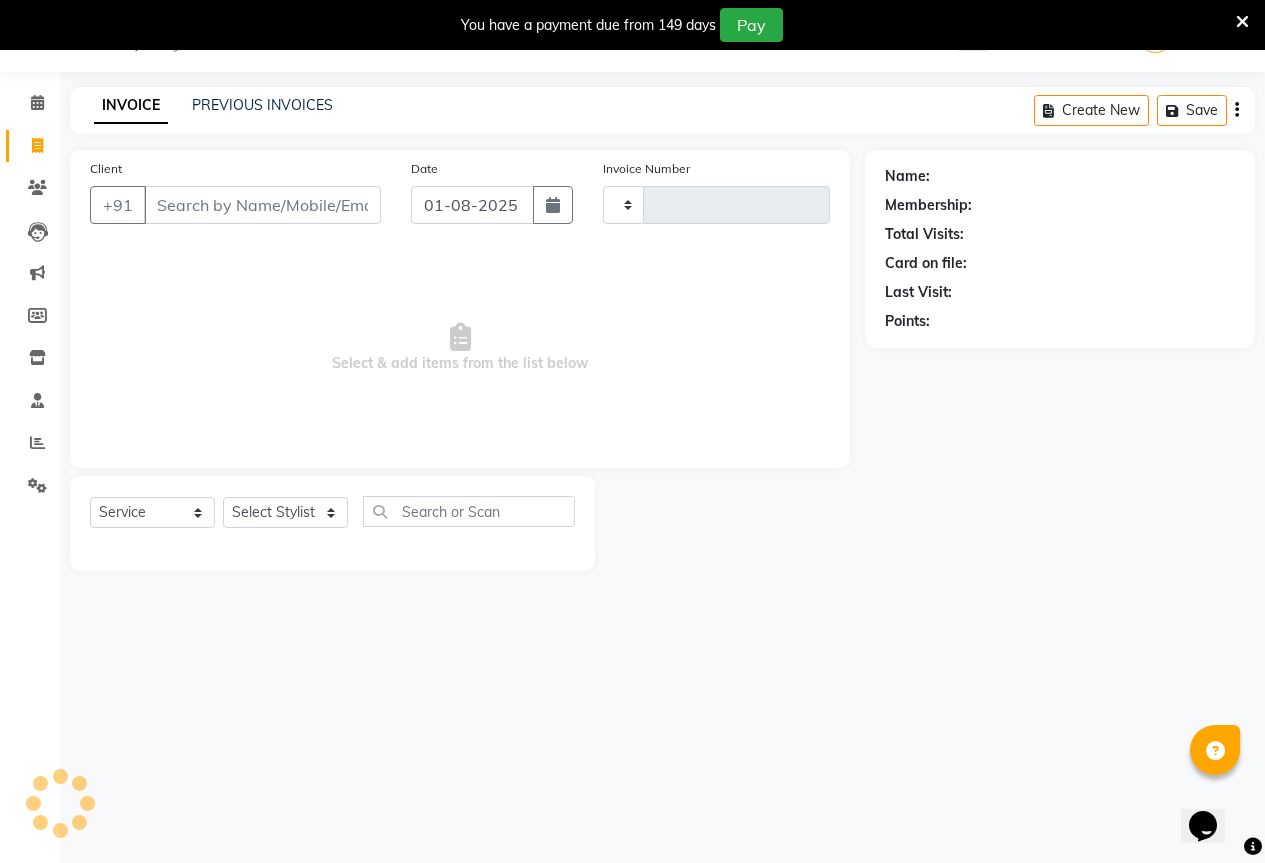type on "1235" 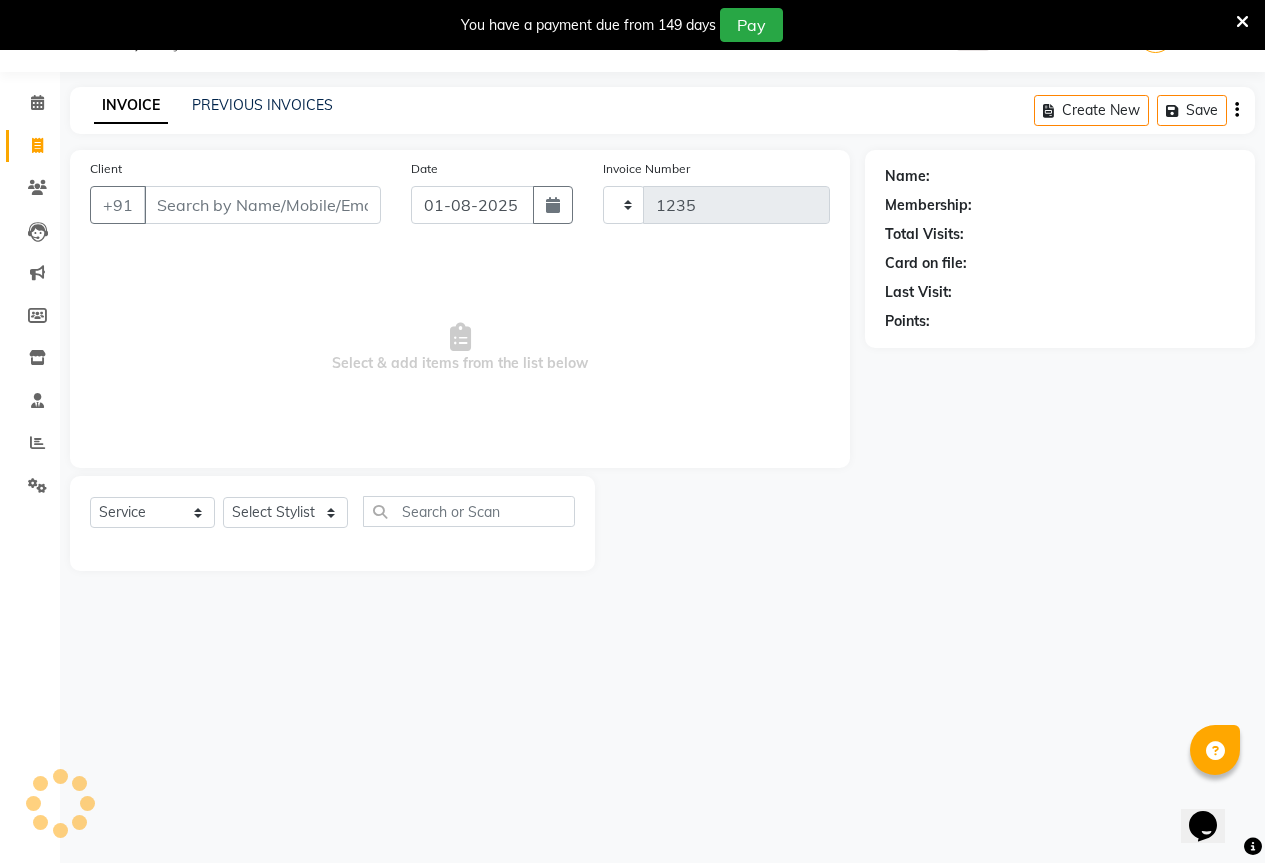 select on "7209" 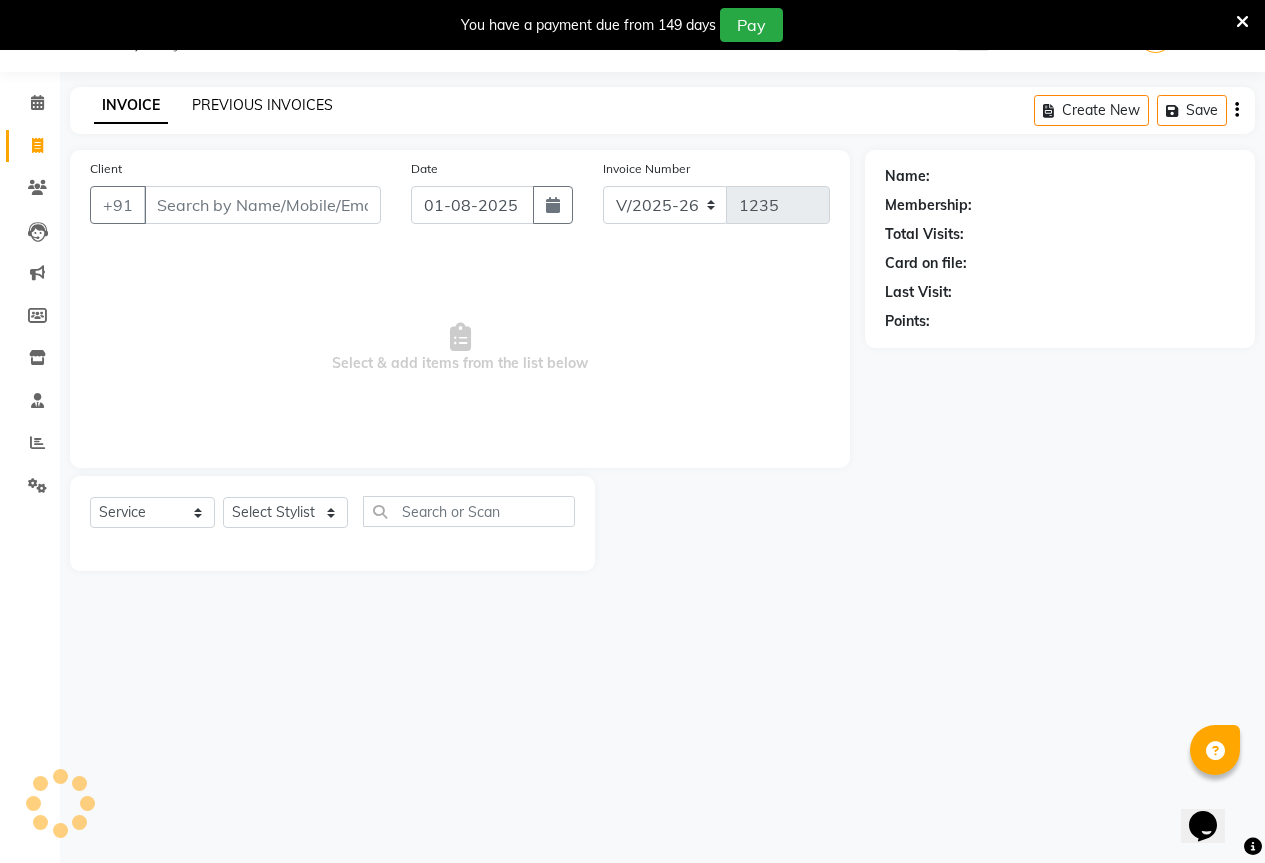 click on "PREVIOUS INVOICES" 